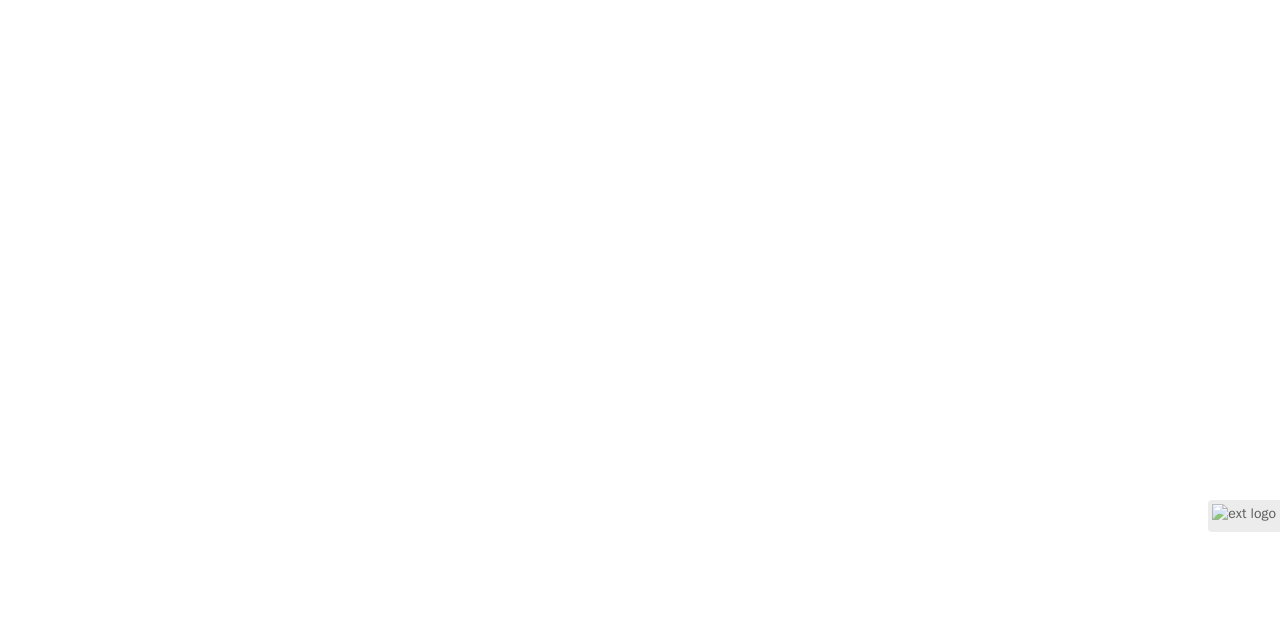 scroll, scrollTop: 0, scrollLeft: 0, axis: both 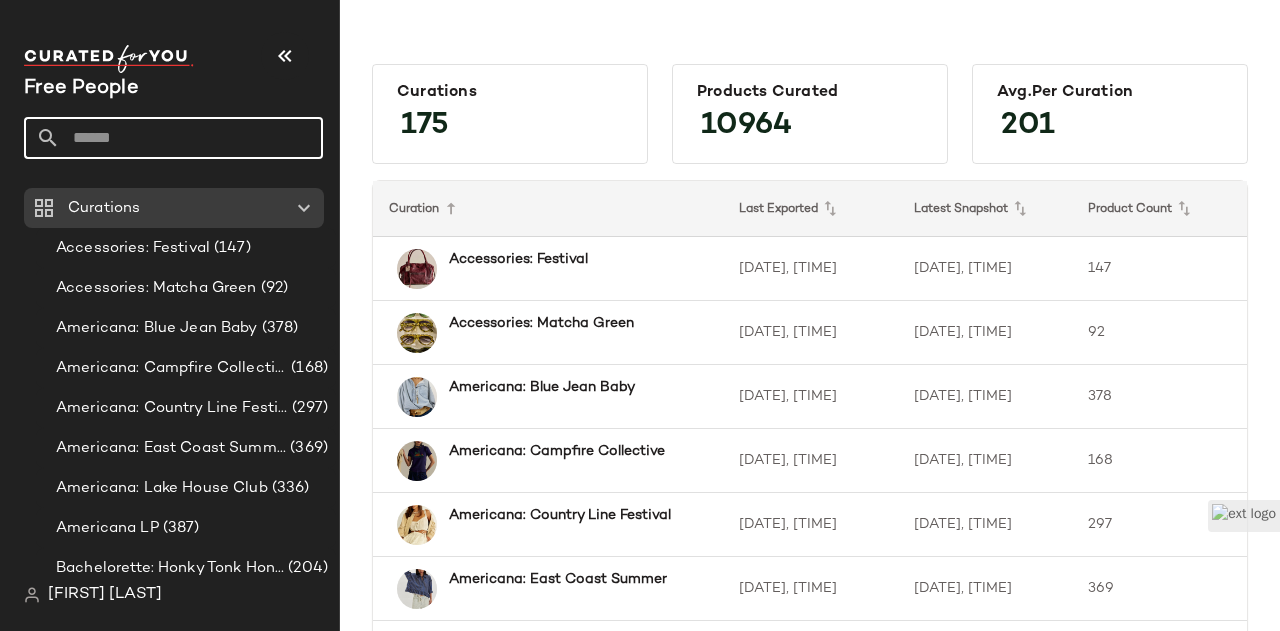 click 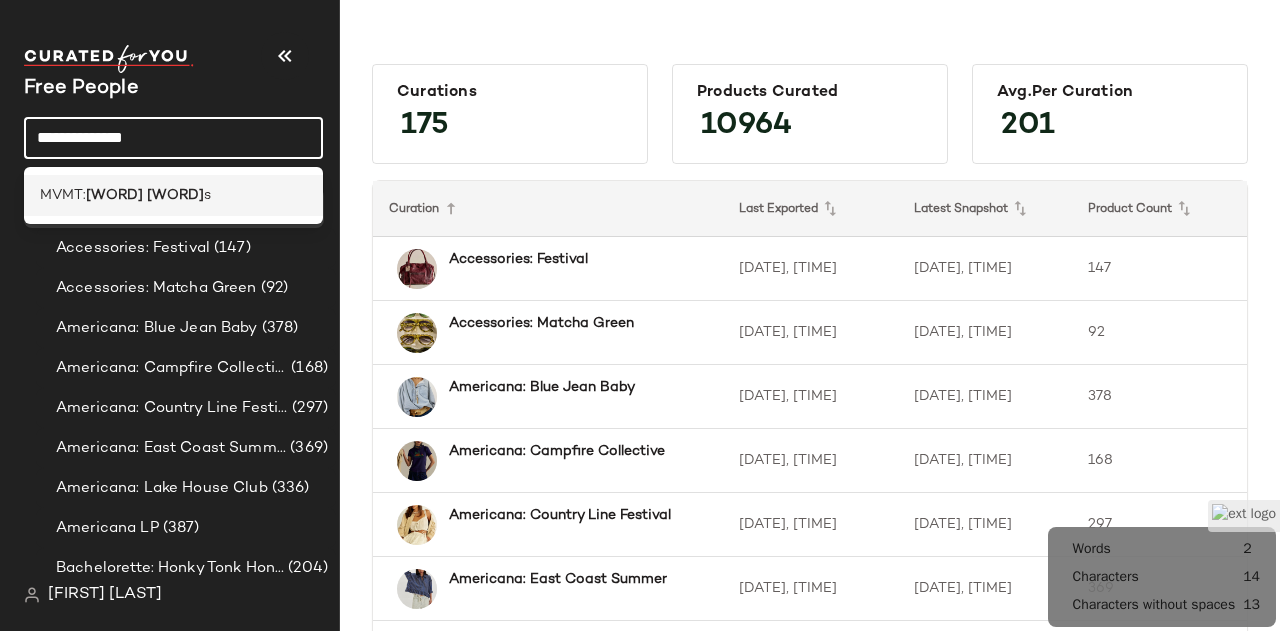 click on "[WORD] [WORD]" at bounding box center (145, 195) 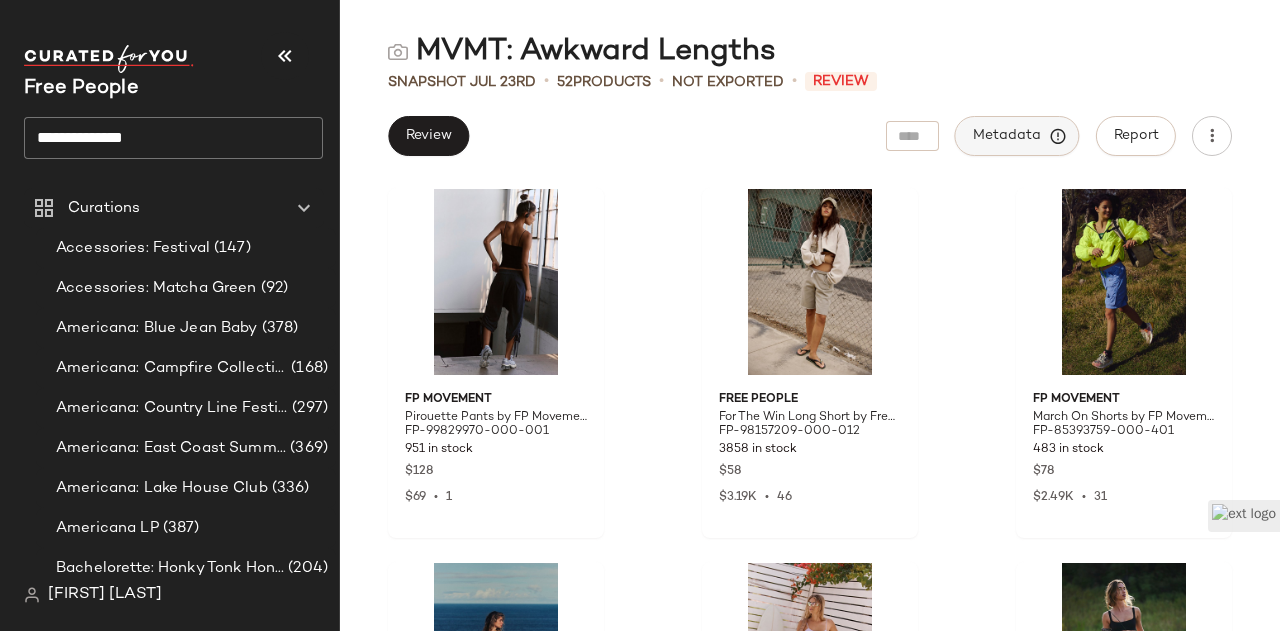 click on "Metadata" 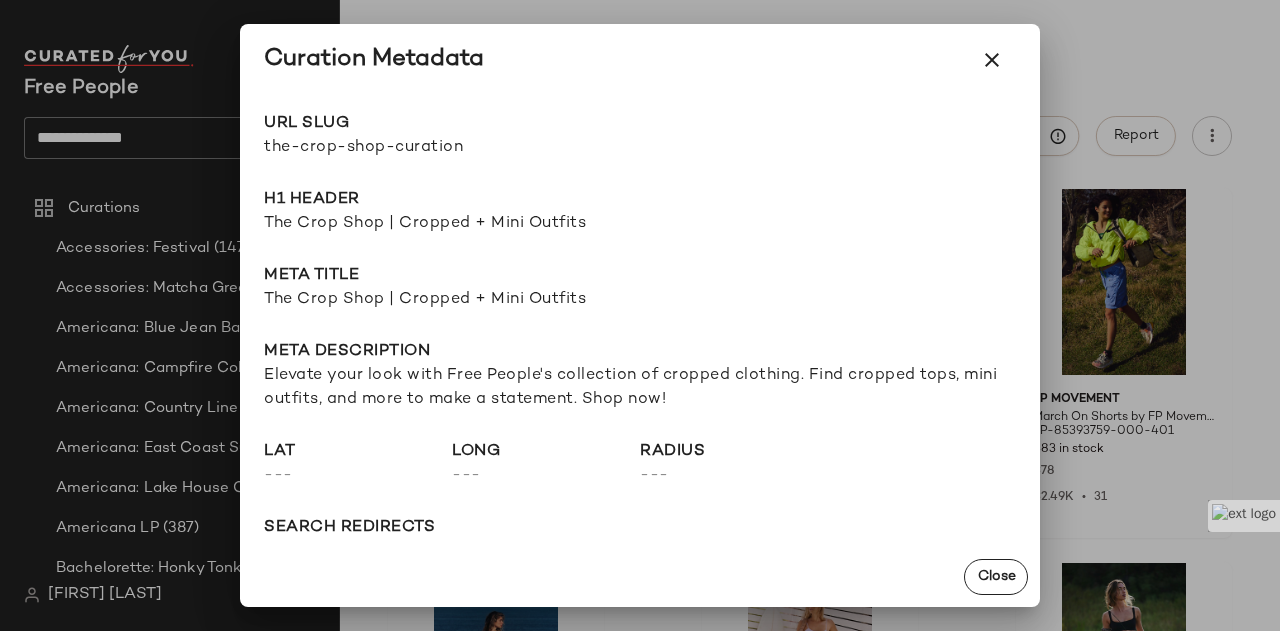 click on "The Crop Shop | Cropped + Mini Outfits" at bounding box center [640, 224] 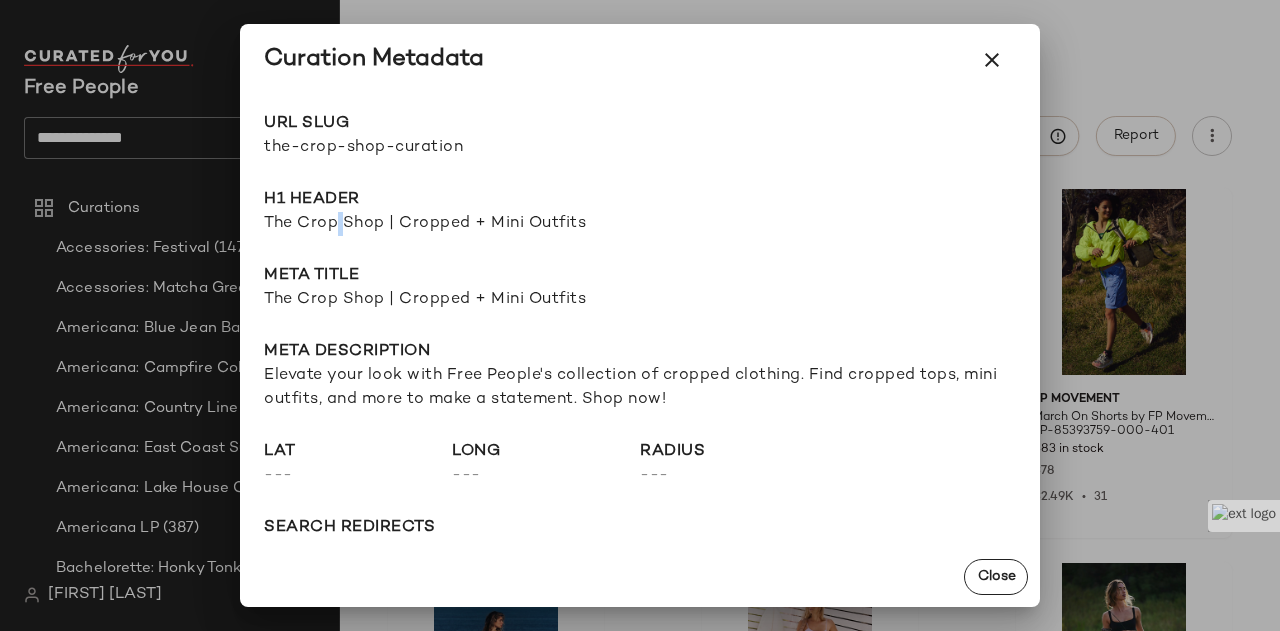 click on "The Crop Shop | Cropped + Mini Outfits" at bounding box center (640, 224) 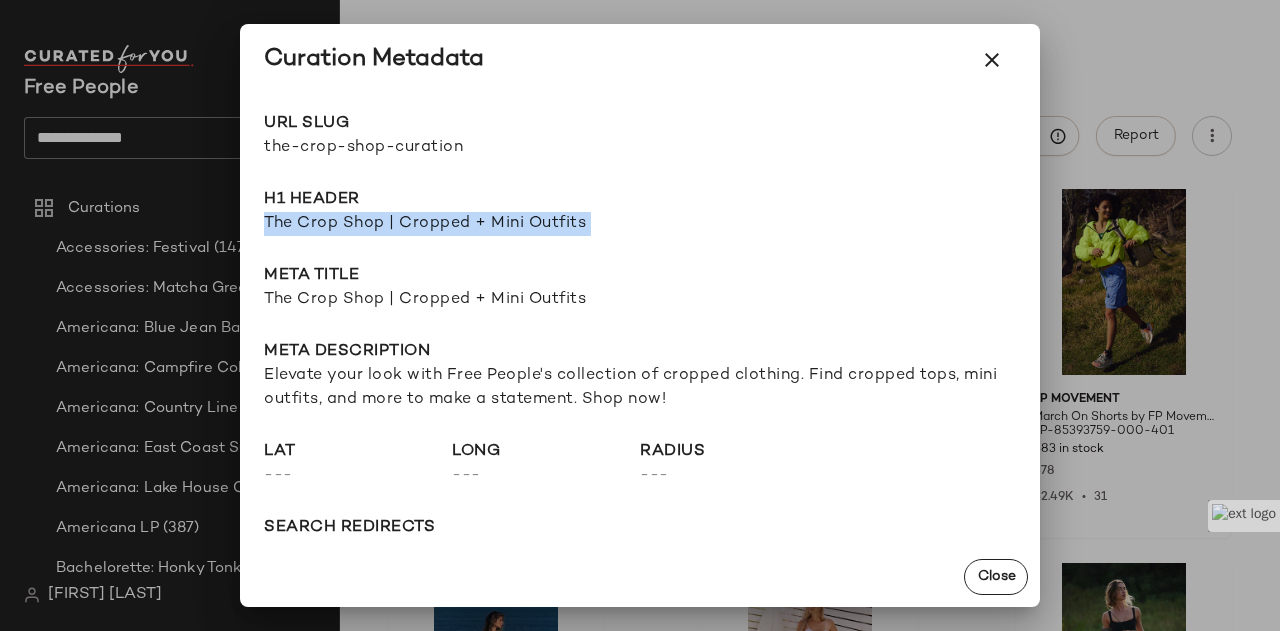 click on "The Crop Shop | Cropped + Mini Outfits" at bounding box center [640, 224] 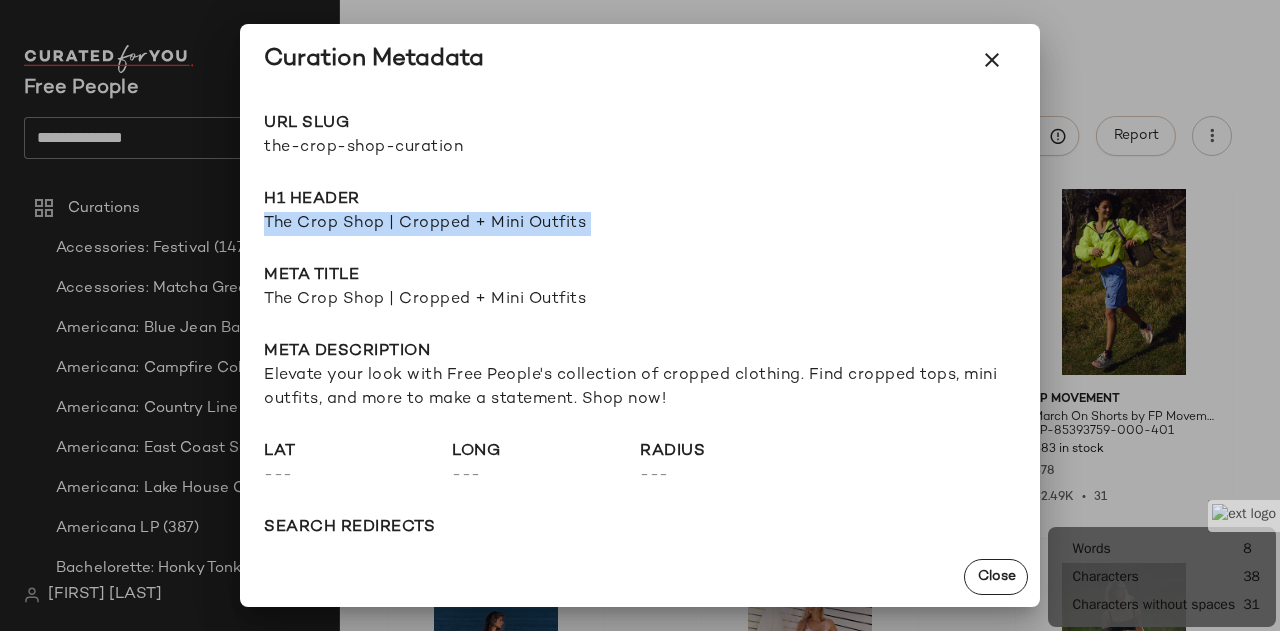 copy on "The Crop Shop | Cropped + Mini Outfits" 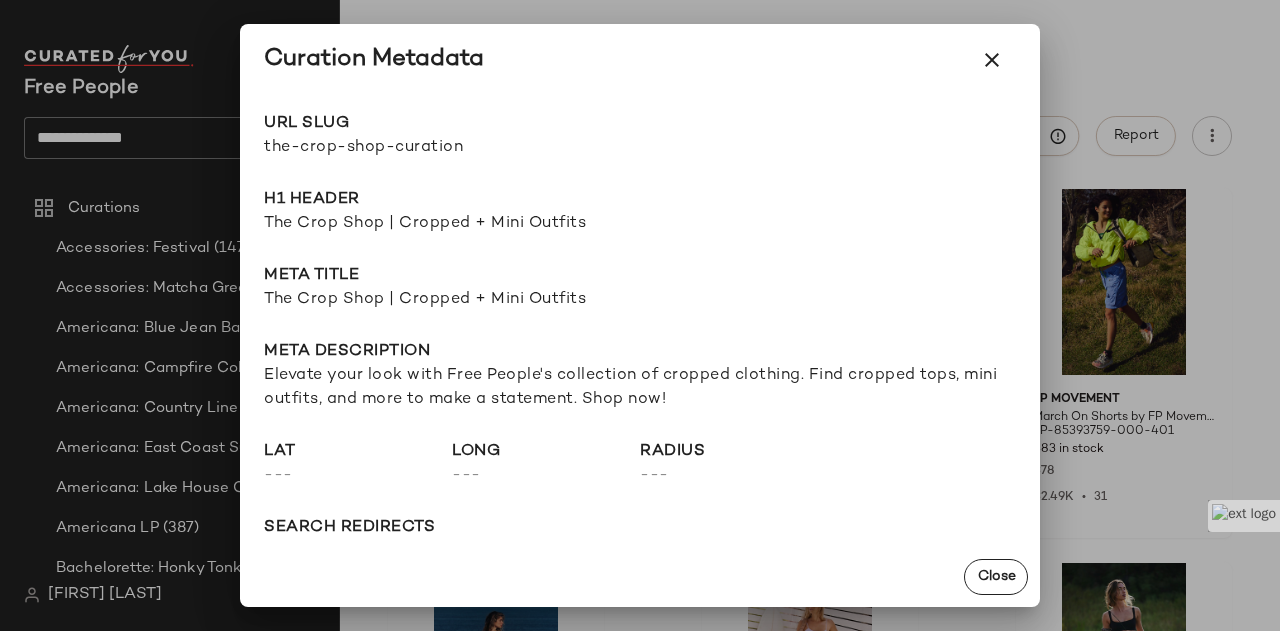 click on "The Crop Shop | Cropped + Mini Outfits" at bounding box center [640, 300] 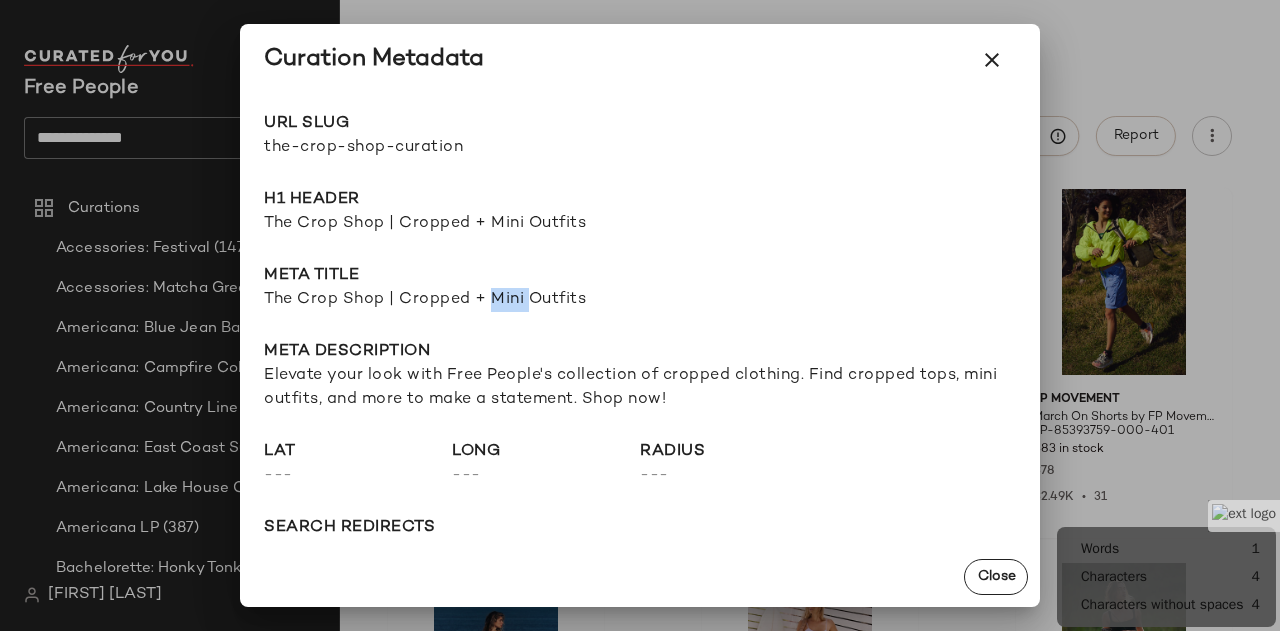 click on "The Crop Shop | Cropped + Mini Outfits" at bounding box center (640, 300) 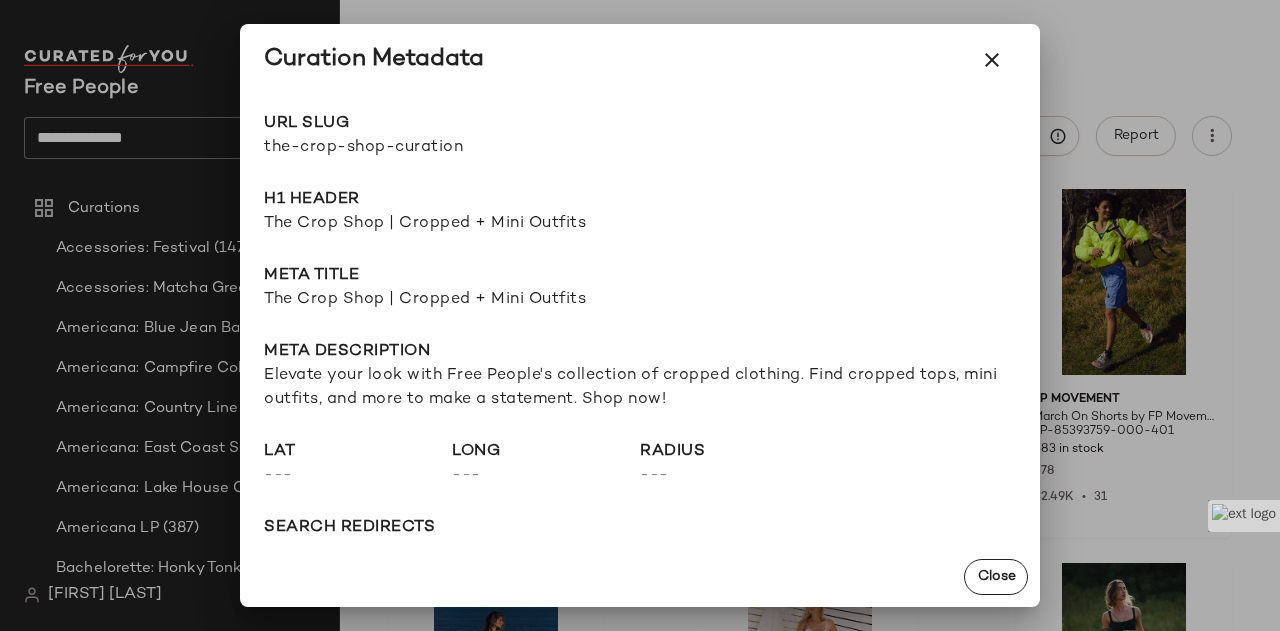 click on "URL Slug the-crop-shop-curation Go to Shop H1 Header The Crop Shop | Cropped + Mini Outfits Meta title The Crop Shop | Cropped + Mini Outfits Meta description Elevate your look with Free People's collection of cropped clothing. Find cropped tops, mini outfits, and more to make a statement. Shop now! lat --- long --- radius --- search redirects --- keywords --- Product Tags ---" 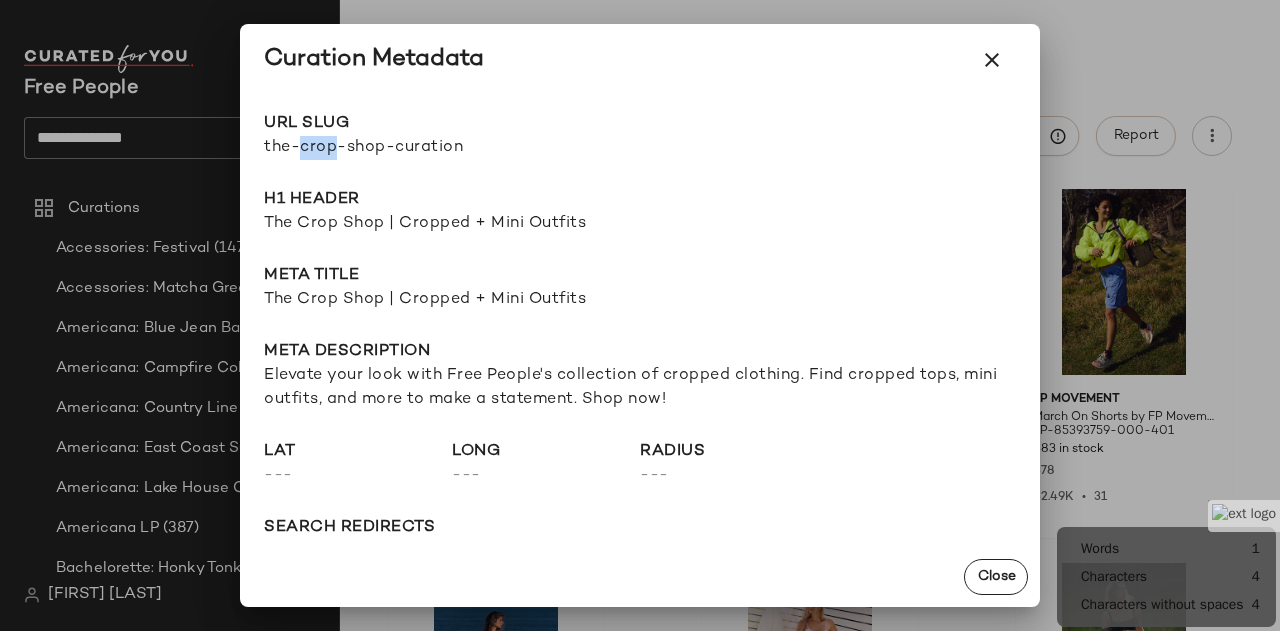 click on "the-crop-shop-curation" at bounding box center [452, 148] 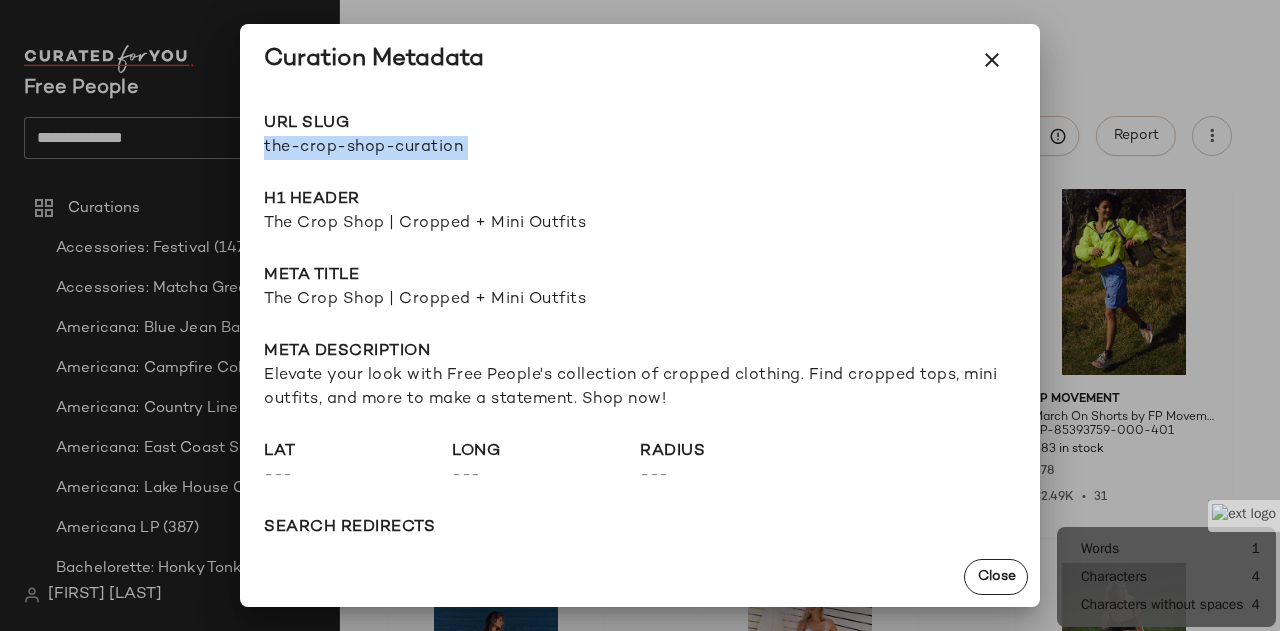click on "the-crop-shop-curation" at bounding box center [452, 148] 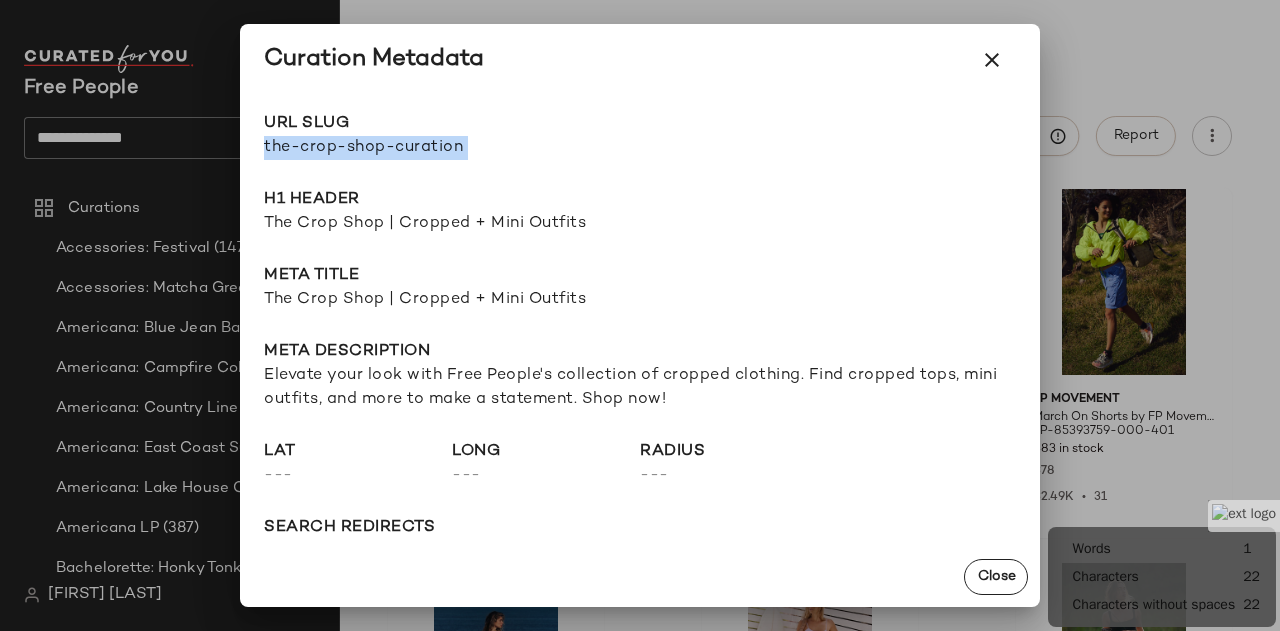 copy on "the-crop-shop-curation Go to Shop" 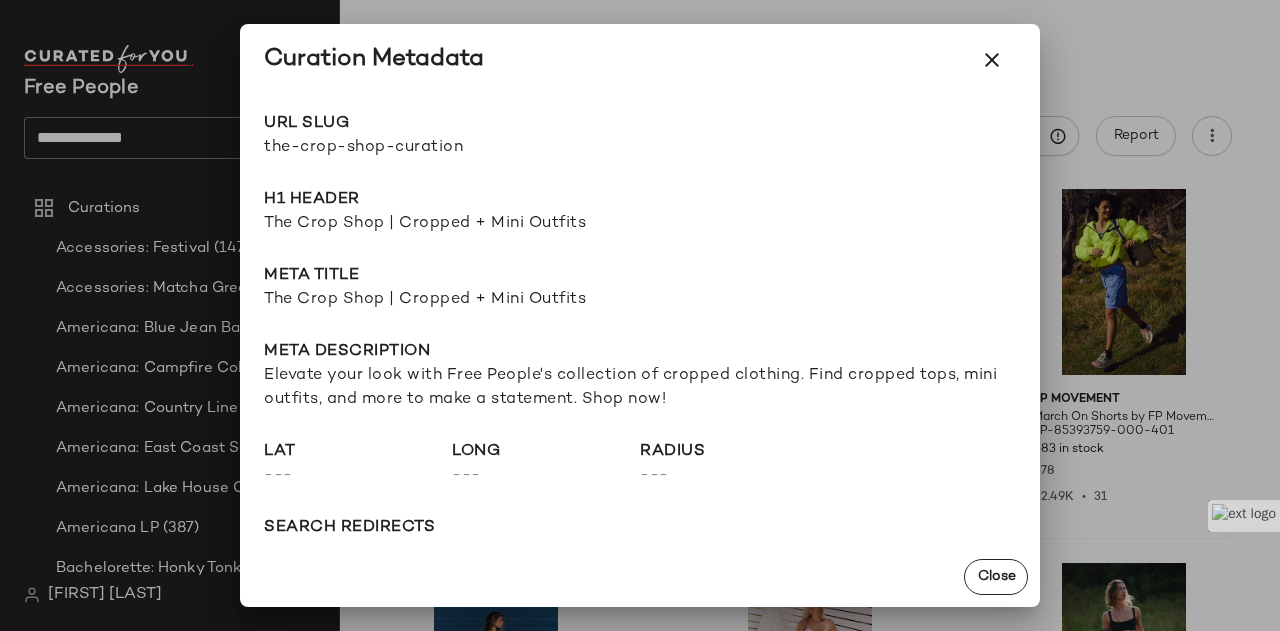 click on "Elevate your look with Free People's collection of cropped clothing. Find cropped tops, mini outfits, and more to make a statement. Shop now!" at bounding box center [640, 388] 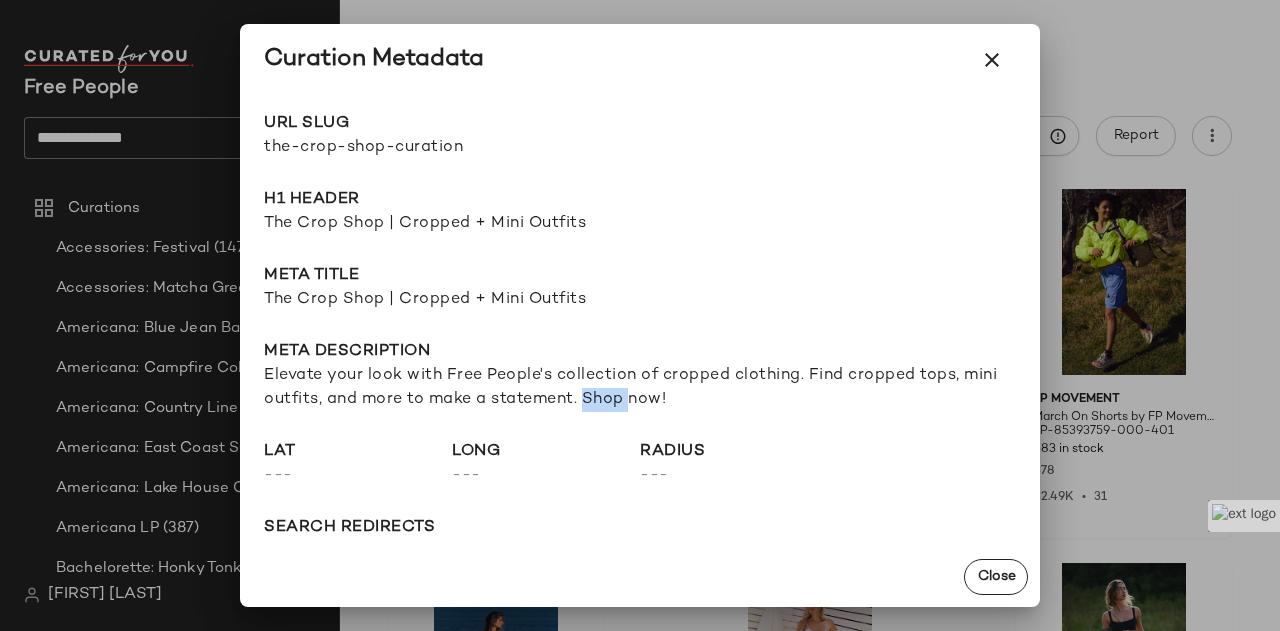 click on "Elevate your look with Free People's collection of cropped clothing. Find cropped tops, mini outfits, and more to make a statement. Shop now!" at bounding box center (640, 388) 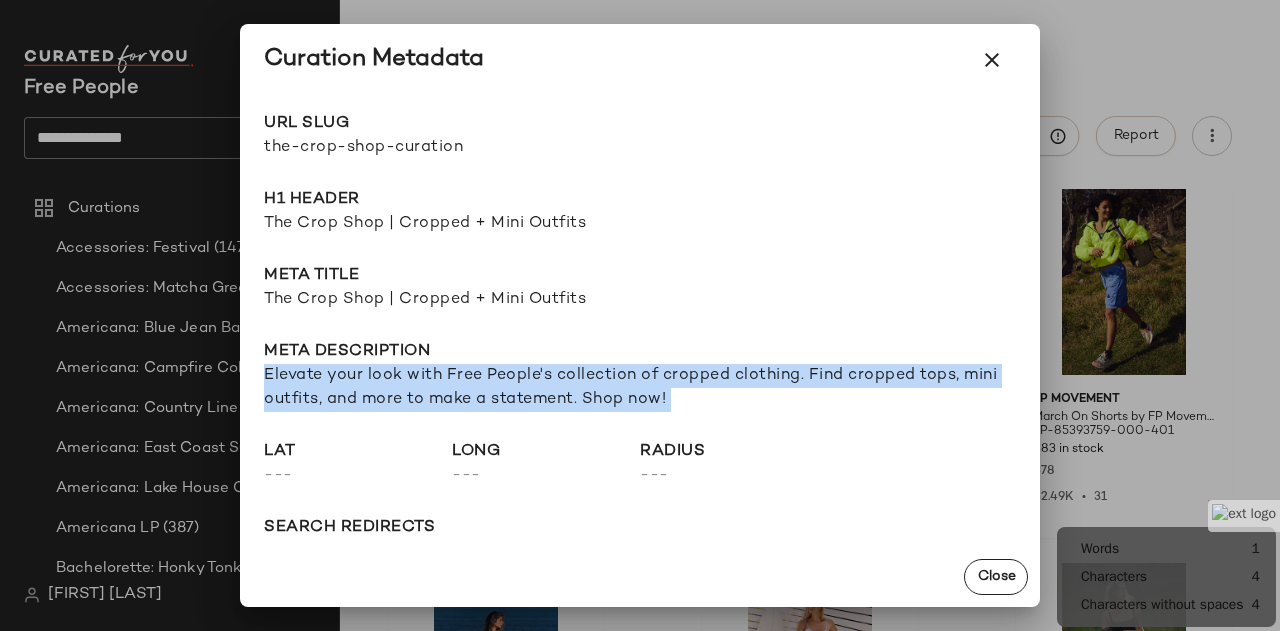 click on "Elevate your look with Free People's collection of cropped clothing. Find cropped tops, mini outfits, and more to make a statement. Shop now!" at bounding box center [640, 388] 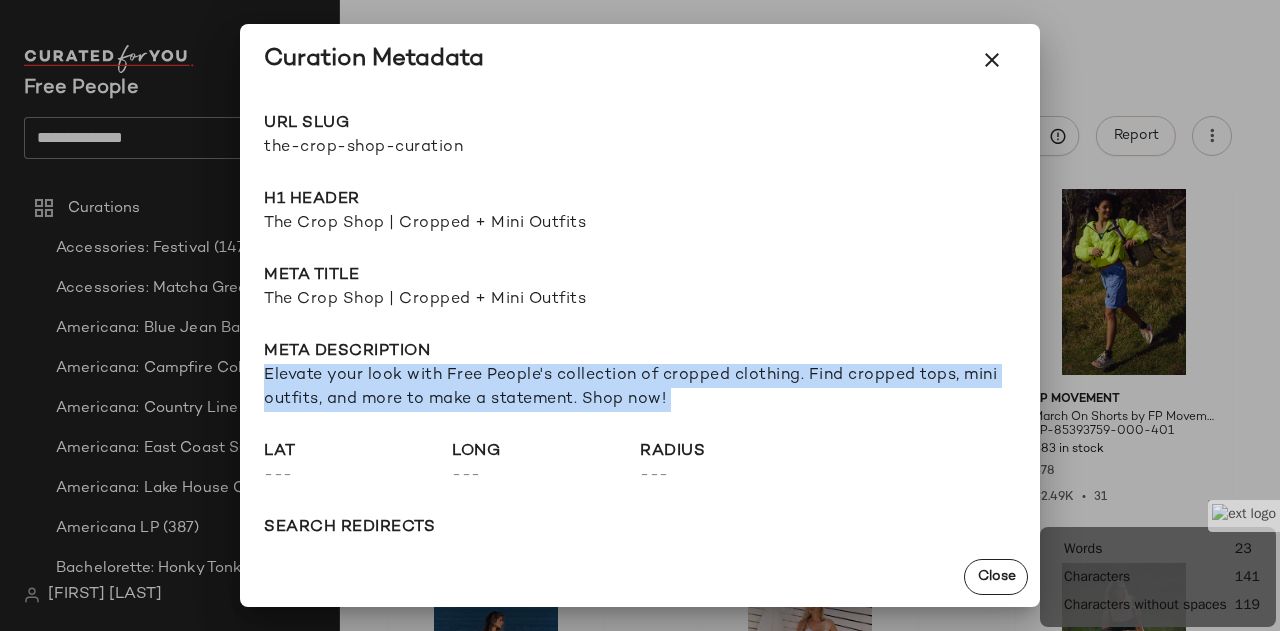 copy on "Elevate your look with Free People's collection of cropped clothing. Find cropped tops, mini outfits, and more to make a statement. Shop now!" 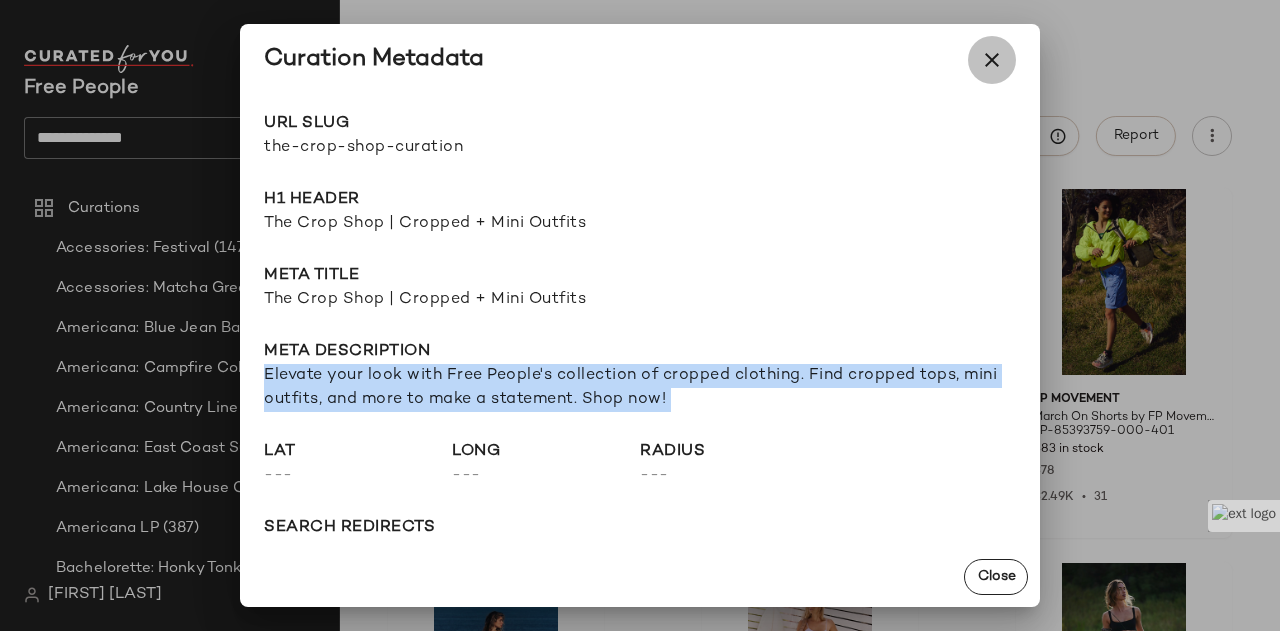 click at bounding box center (992, 60) 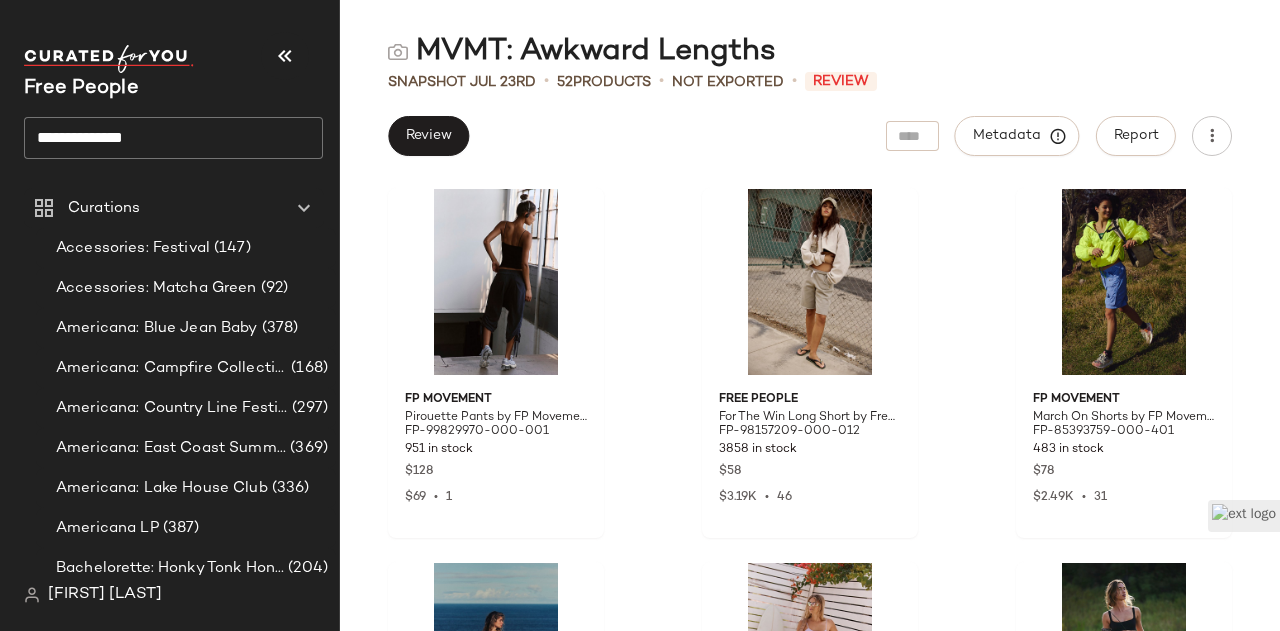 click on "**********" 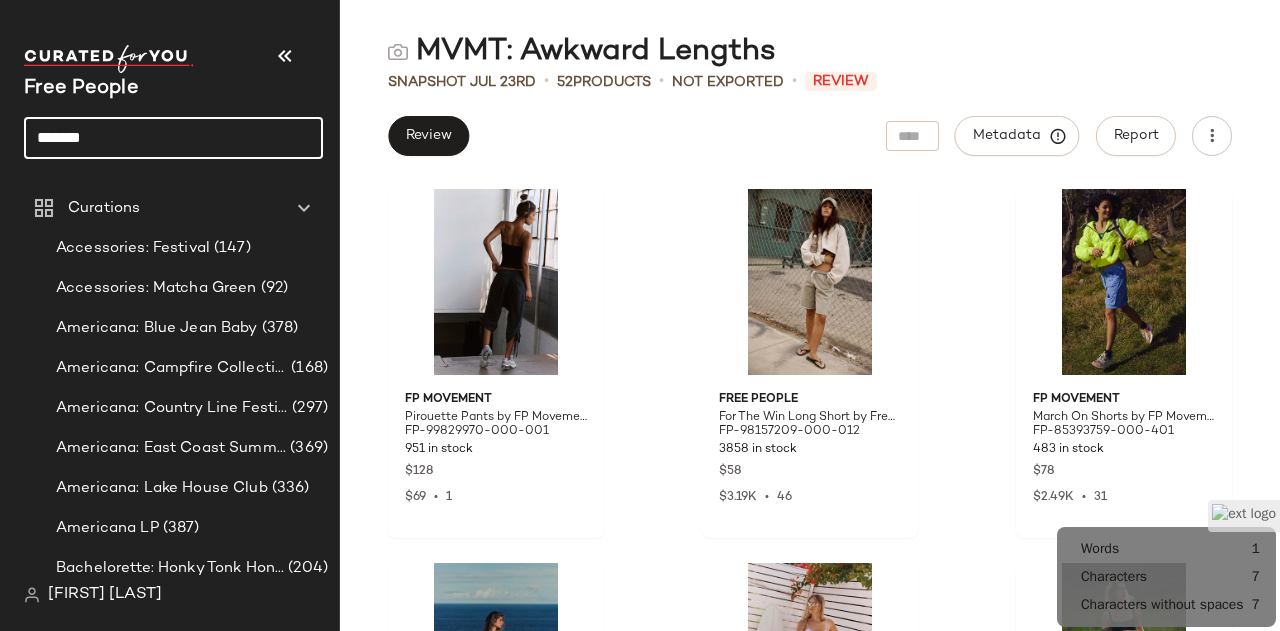 click on "*******" 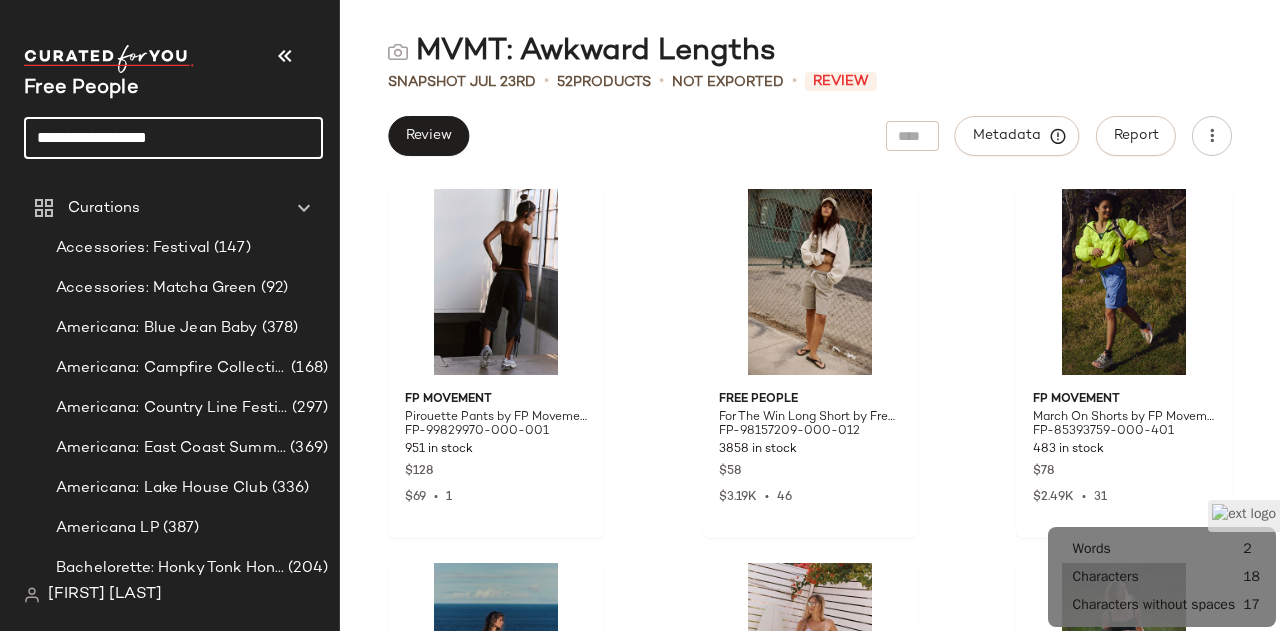 click on "**********" 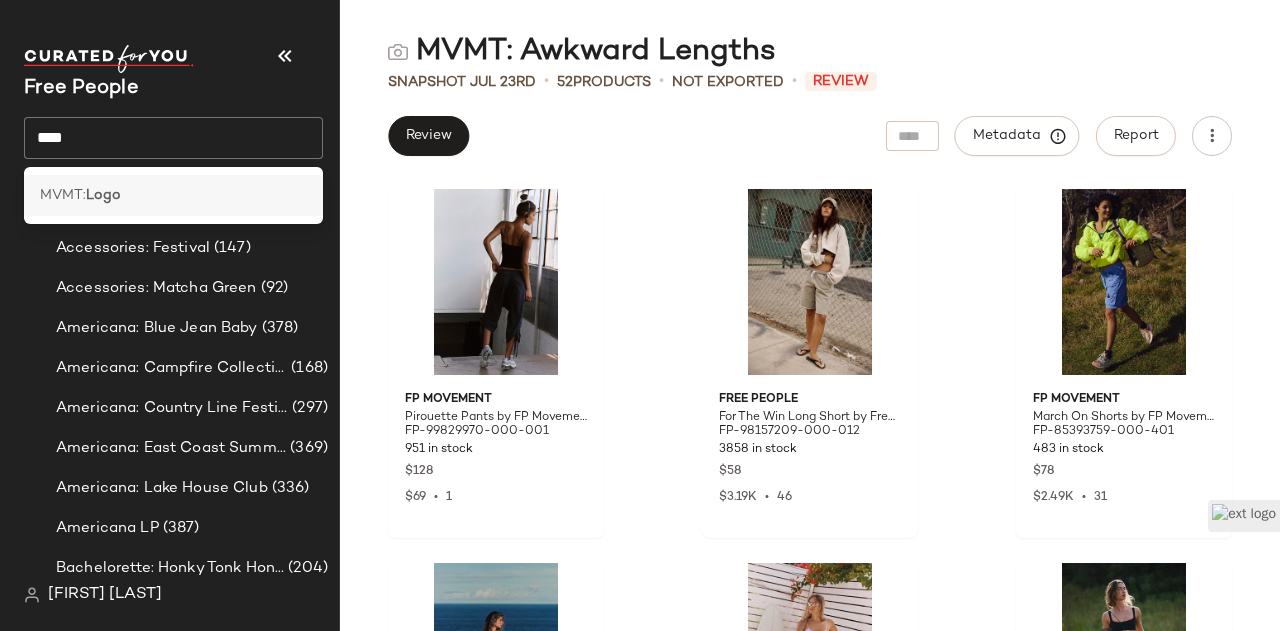 click on "MVMT:  Logo" 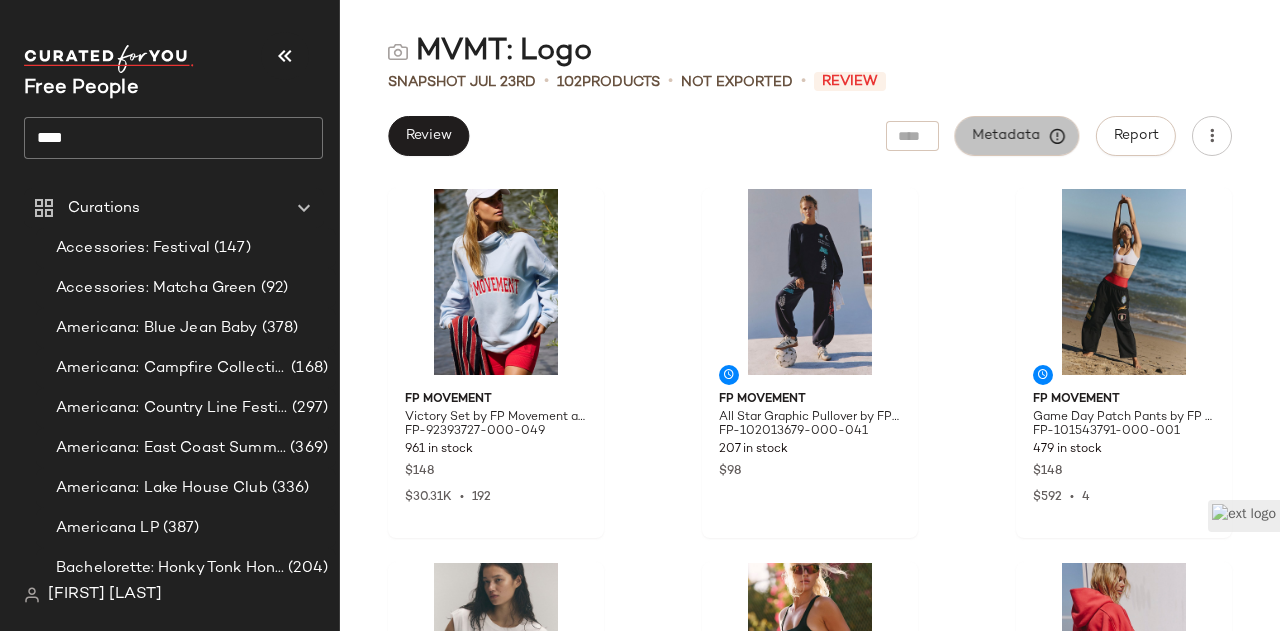 click on "Metadata" at bounding box center [1017, 136] 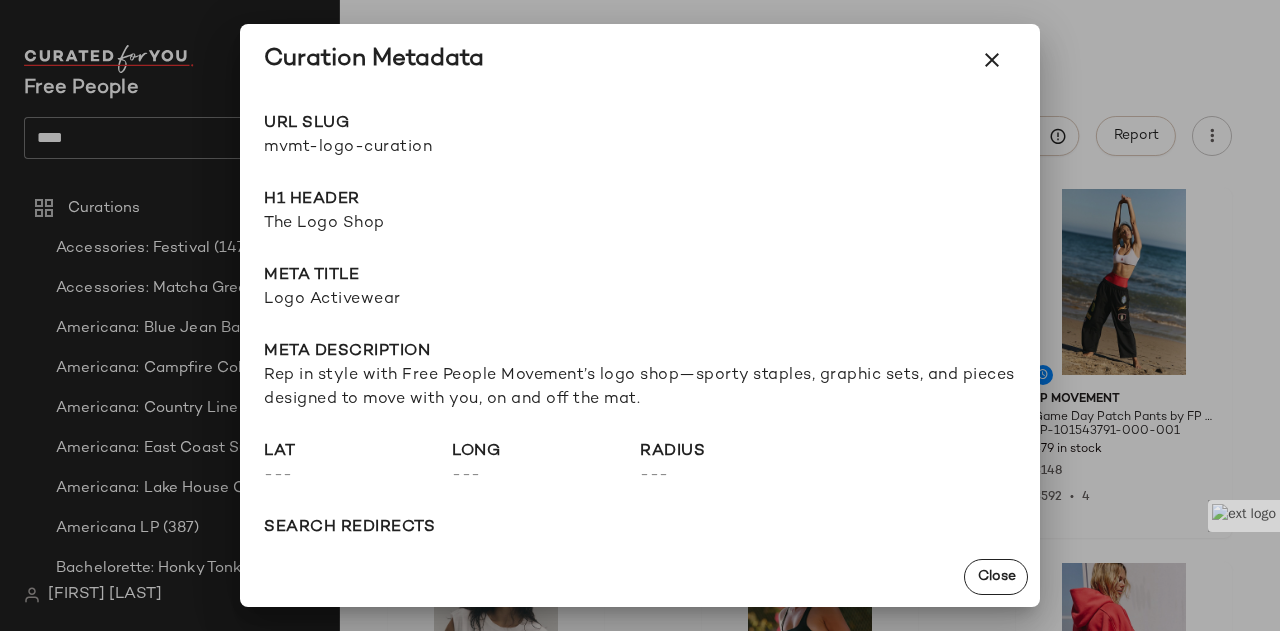 click on "mvmt-logo-curation" at bounding box center (452, 148) 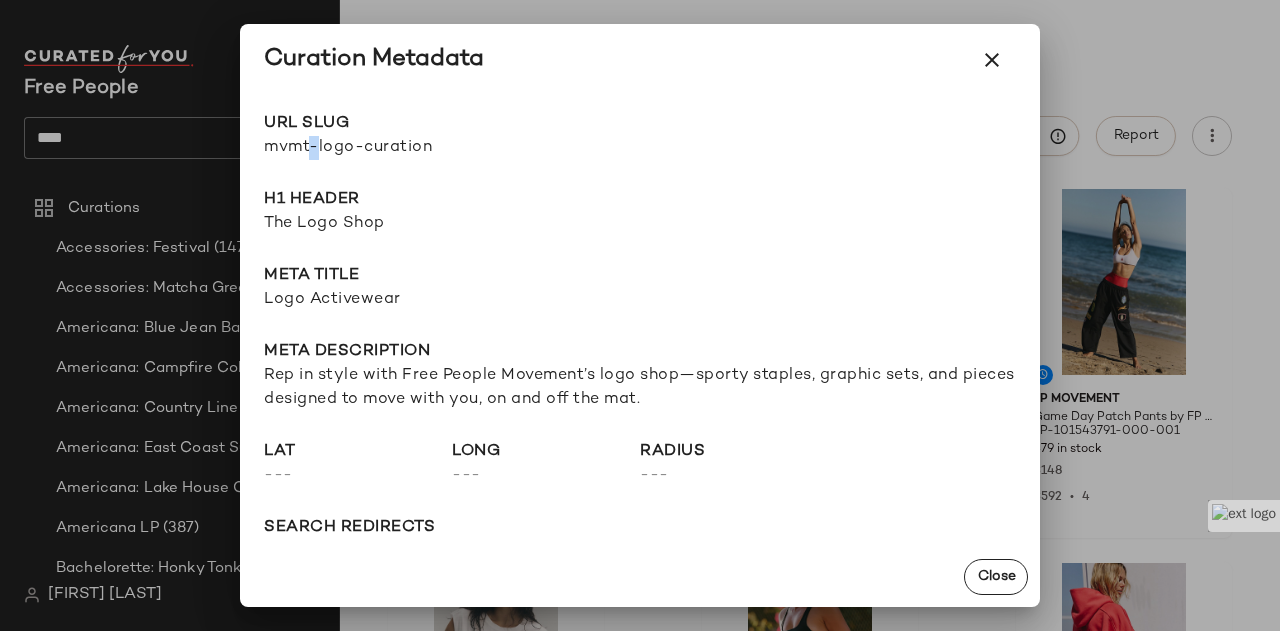 click on "mvmt-logo-curation" at bounding box center [452, 148] 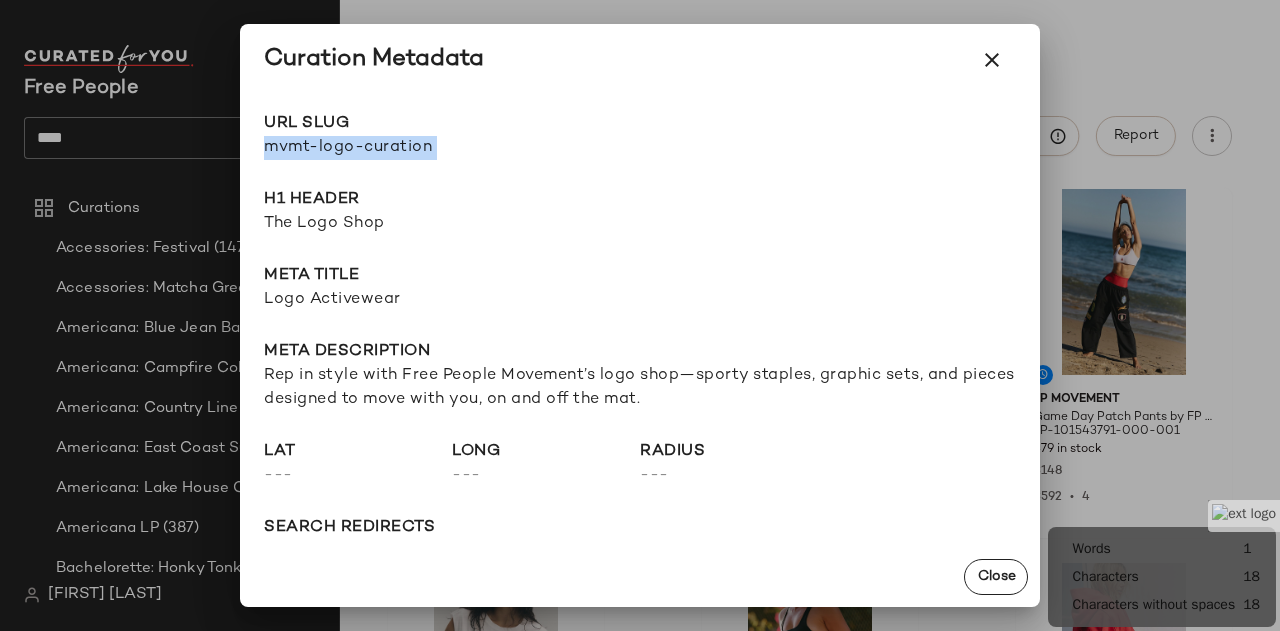click on "mvmt-logo-curation" at bounding box center [452, 148] 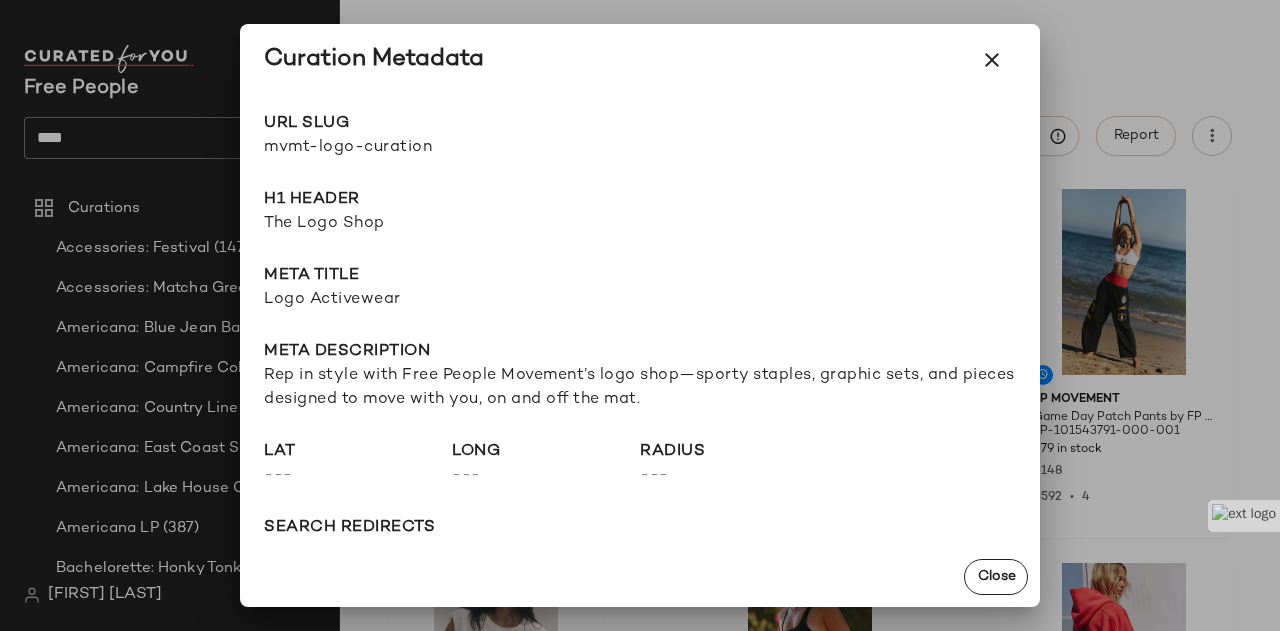 click on "The Logo Shop" at bounding box center (640, 224) 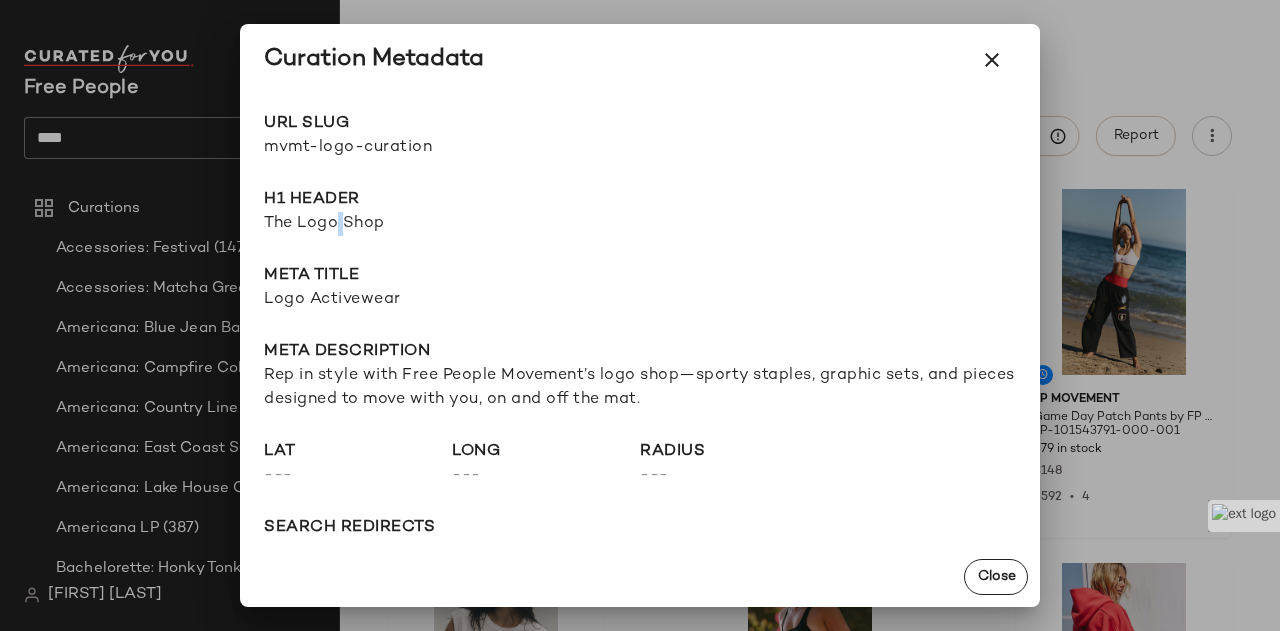 click on "The Logo Shop" at bounding box center (640, 224) 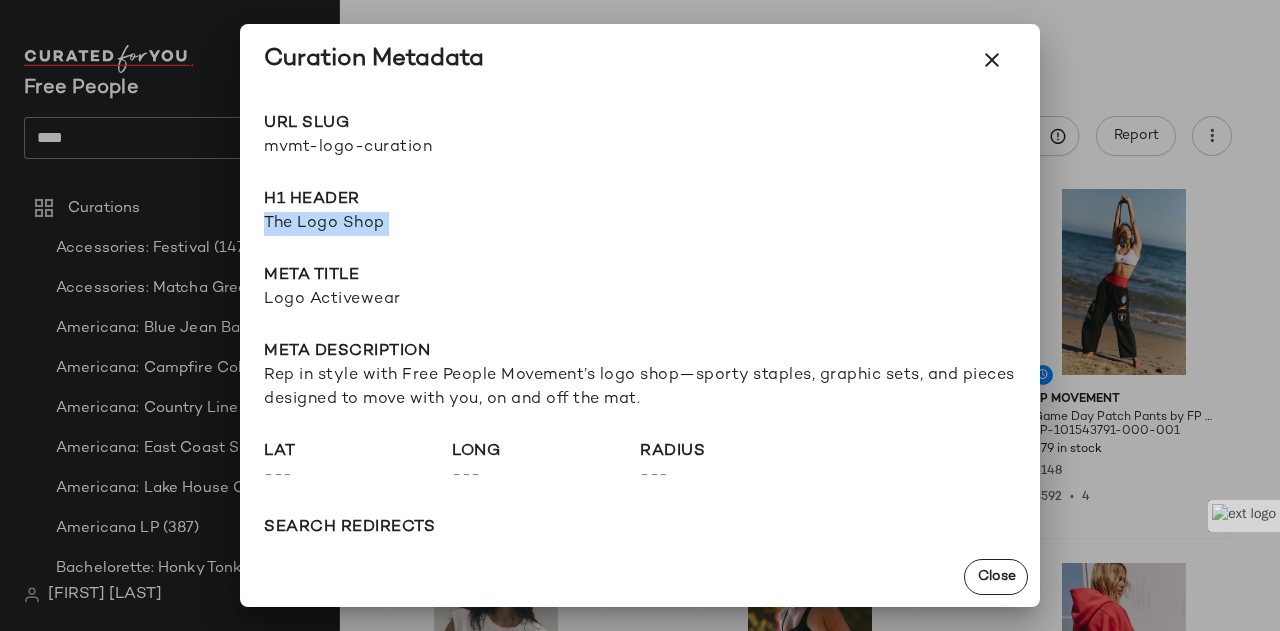 click on "The Logo Shop" at bounding box center (640, 224) 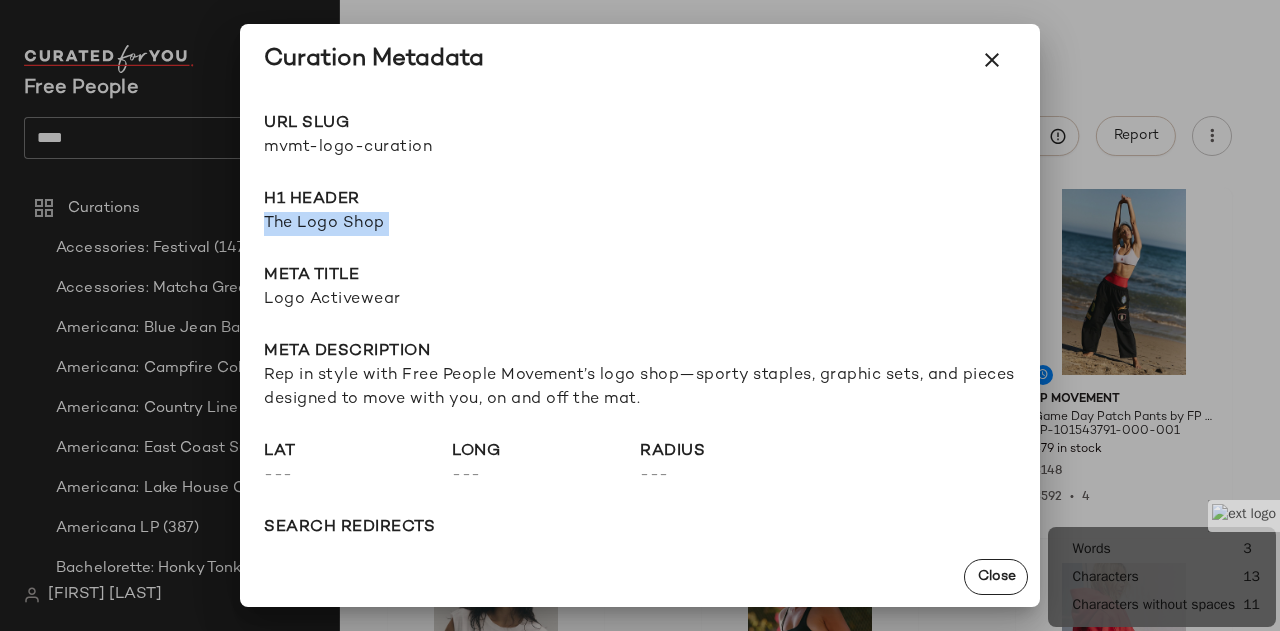 copy on "The Logo Shop" 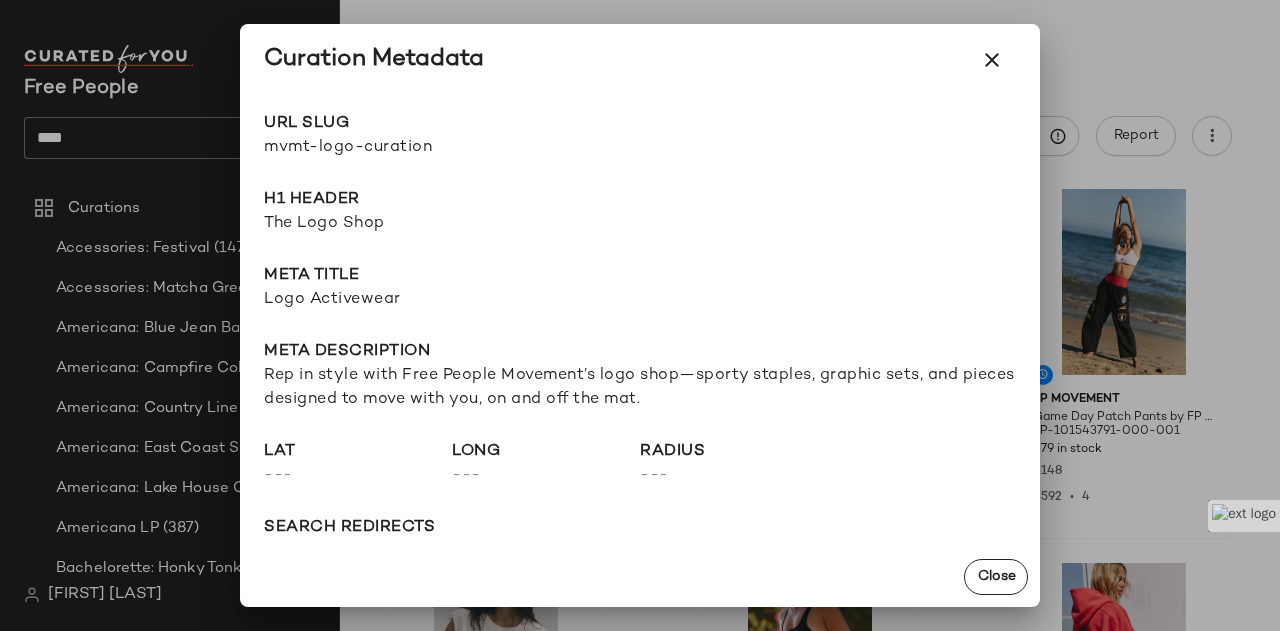 click on "Logo Activewear" at bounding box center [640, 300] 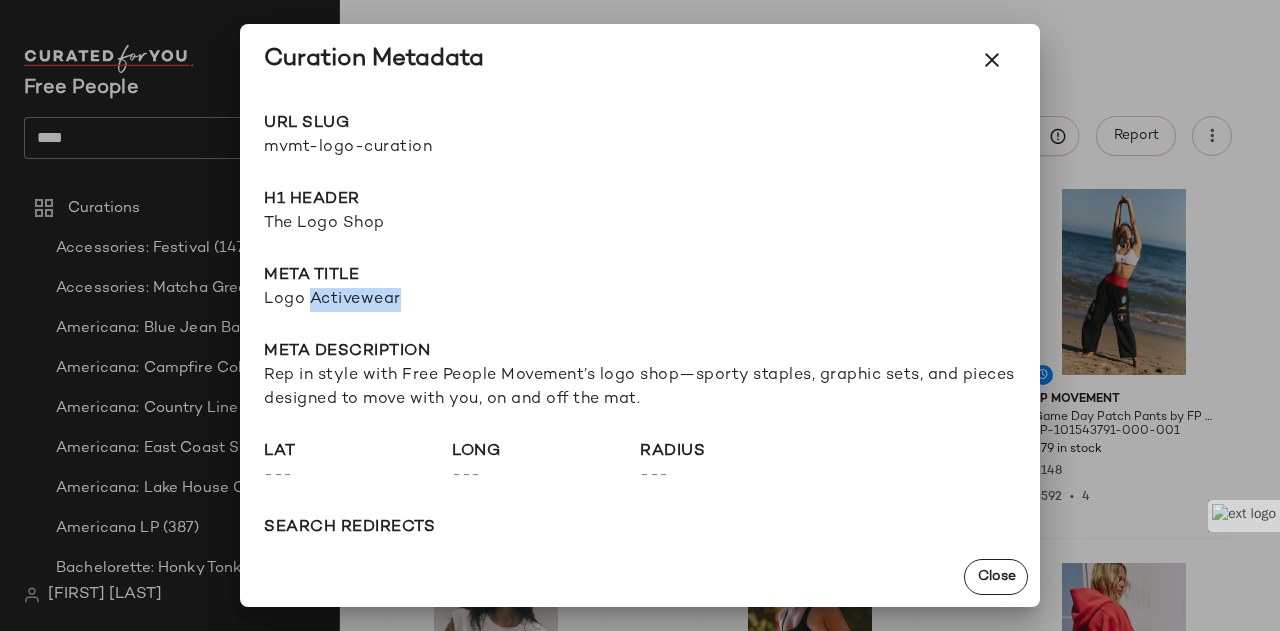click on "Logo Activewear" at bounding box center (640, 300) 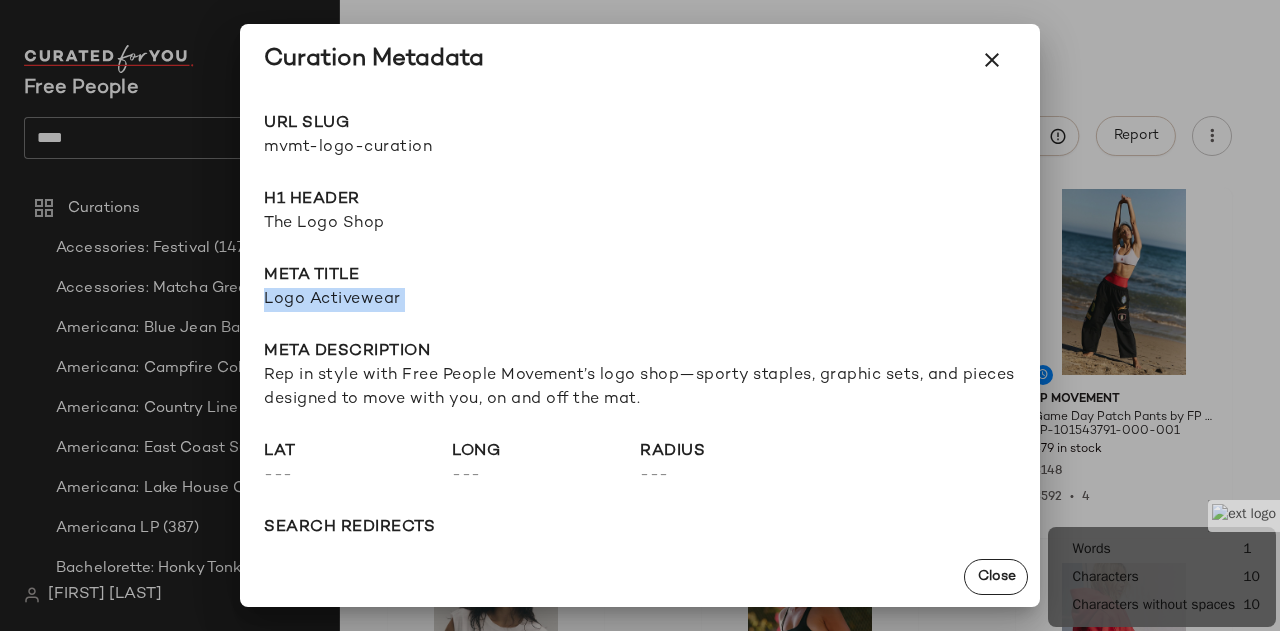 click on "Logo Activewear" at bounding box center [640, 300] 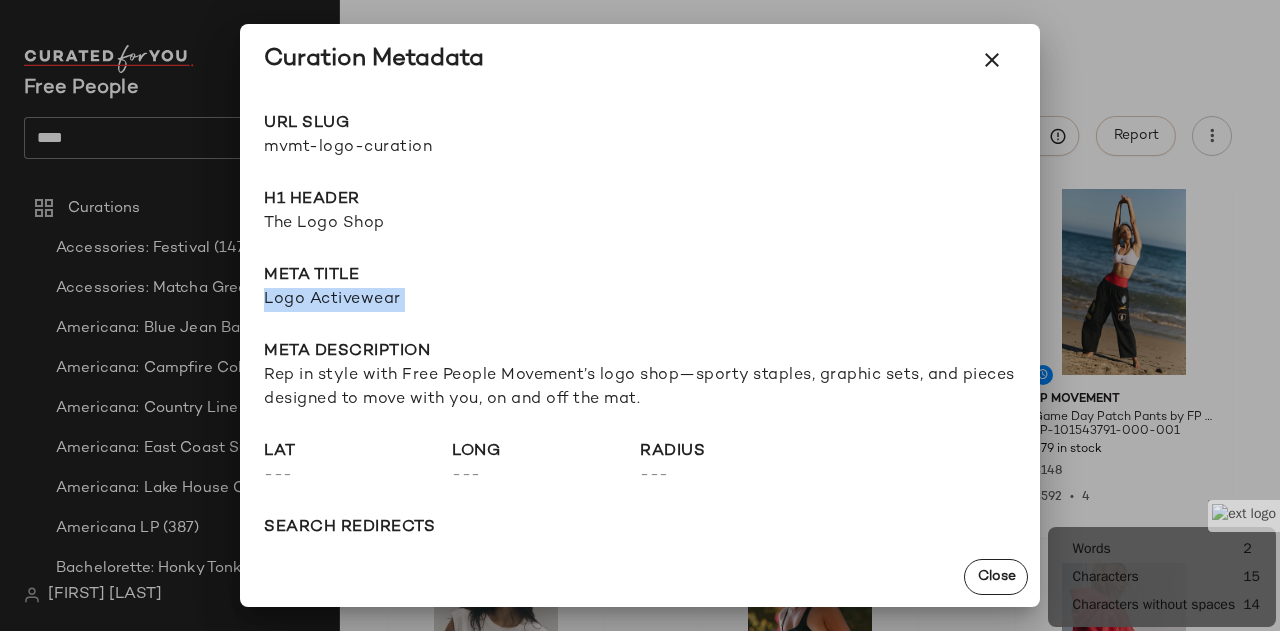copy on "Logo Activewear" 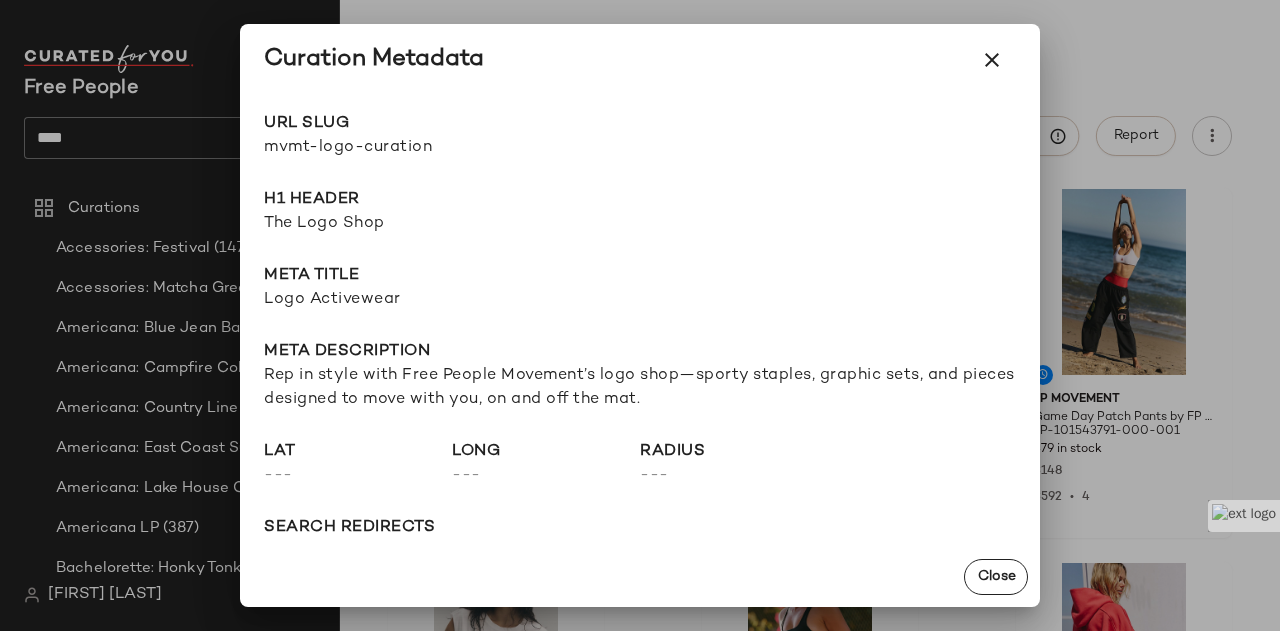 click on "Rep in style with Free People Movement’s logo shop—sporty staples, graphic sets, and pieces designed to move with you, on and off the mat." at bounding box center [640, 388] 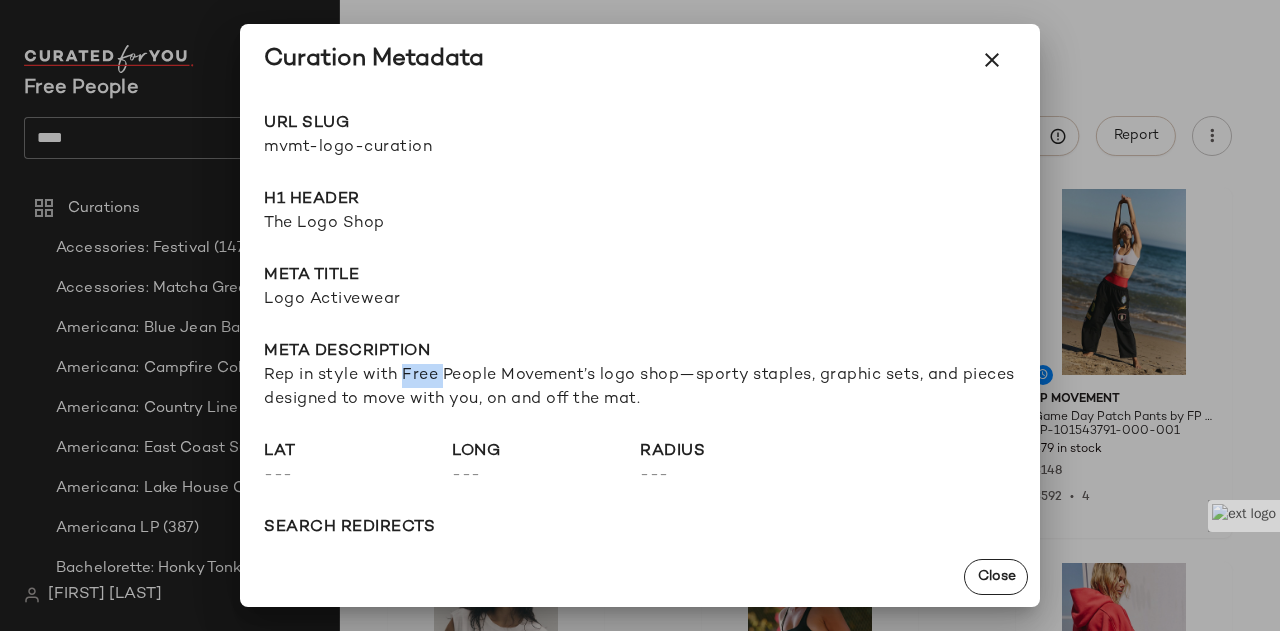 click on "Rep in style with Free People Movement’s logo shop—sporty staples, graphic sets, and pieces designed to move with you, on and off the mat." at bounding box center [640, 388] 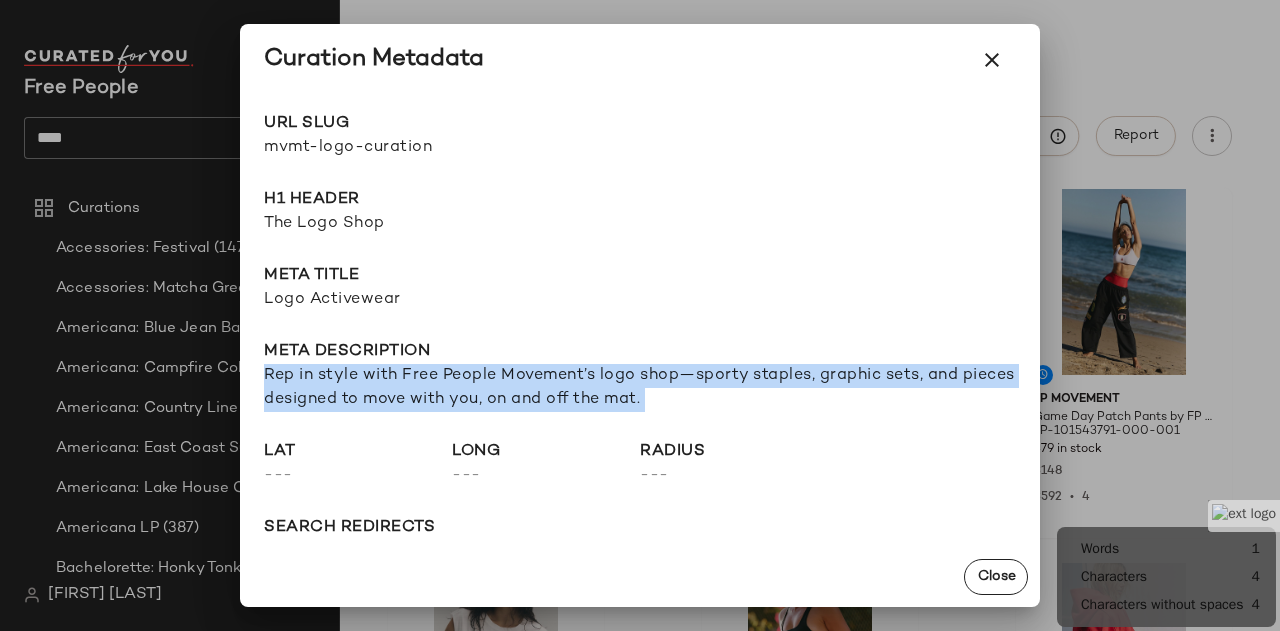 click on "Rep in style with Free People Movement’s logo shop—sporty staples, graphic sets, and pieces designed to move with you, on and off the mat." at bounding box center [640, 388] 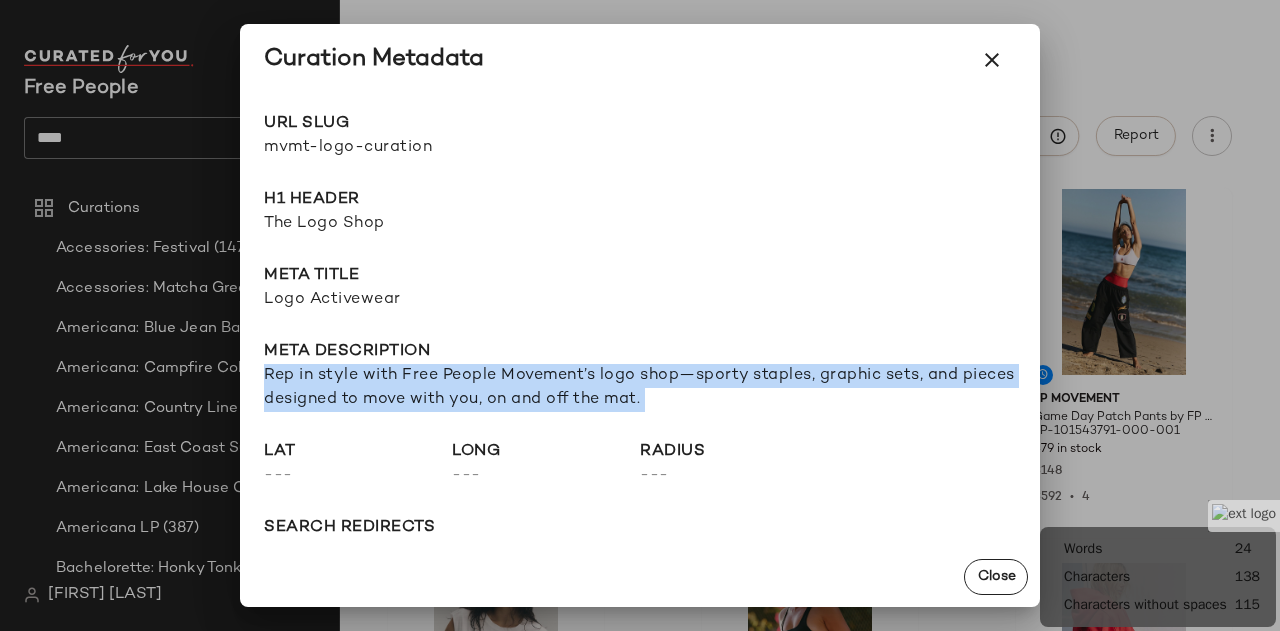copy on "Rep in style with Free People Movement’s logo shop—sporty staples, graphic sets, and pieces designed to move with you, on and off the mat." 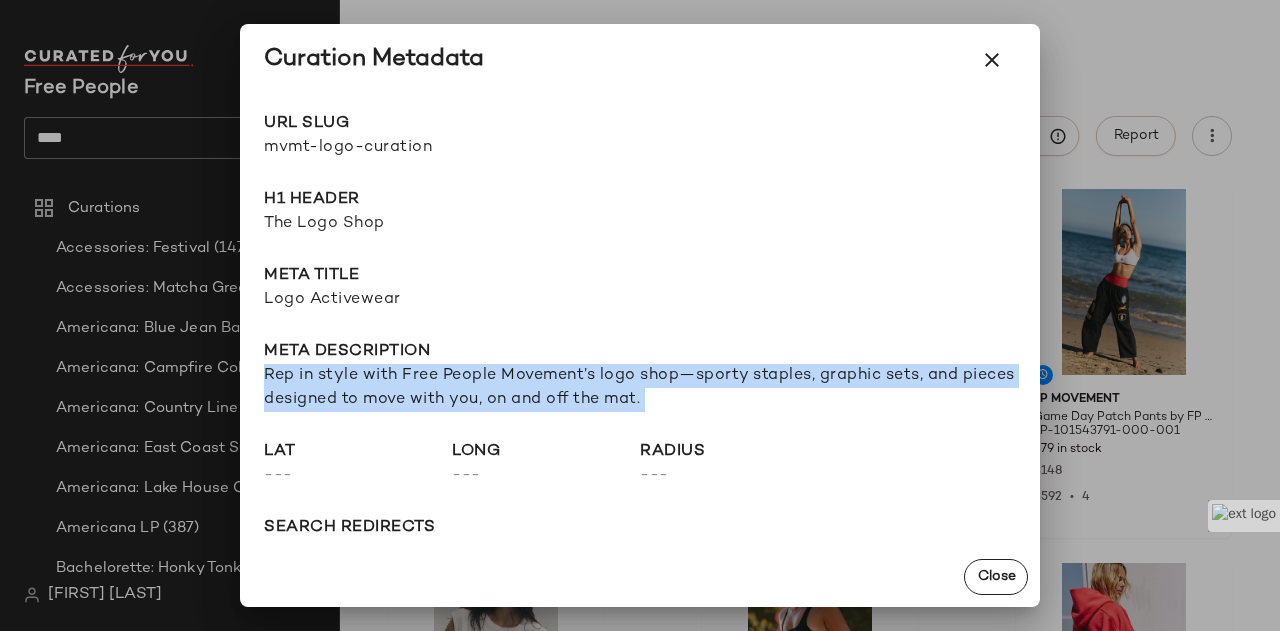 drag, startPoint x: 1000, startPoint y: 73, endPoint x: 944, endPoint y: 182, distance: 122.54387 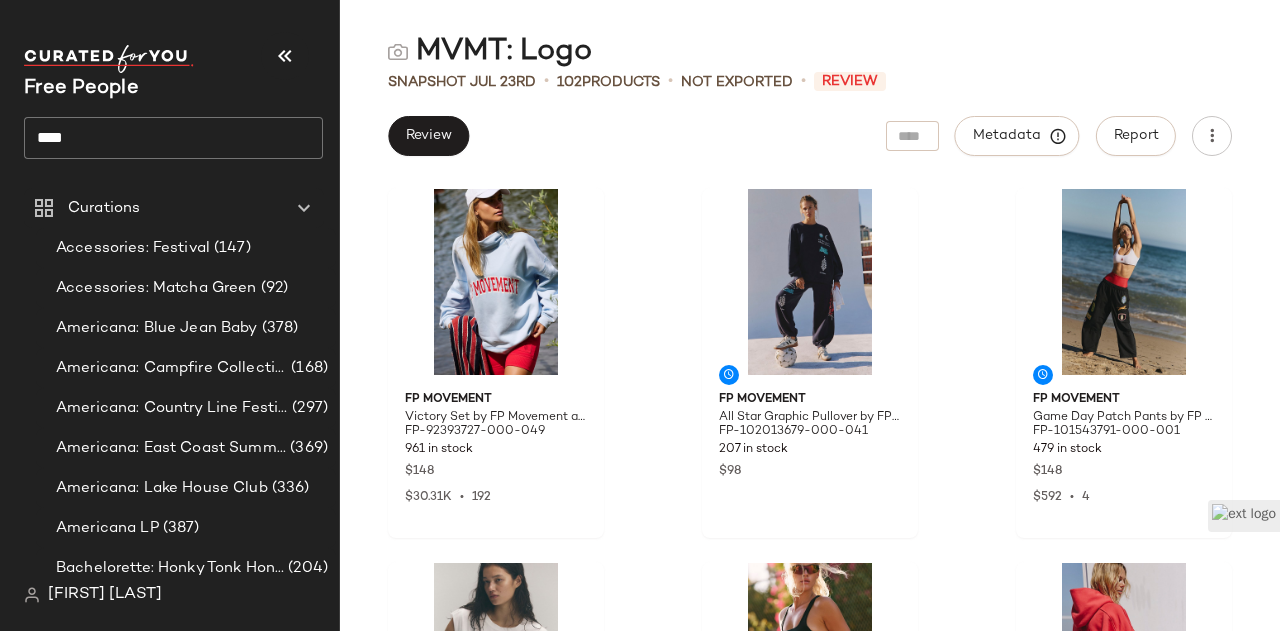 click on "****" 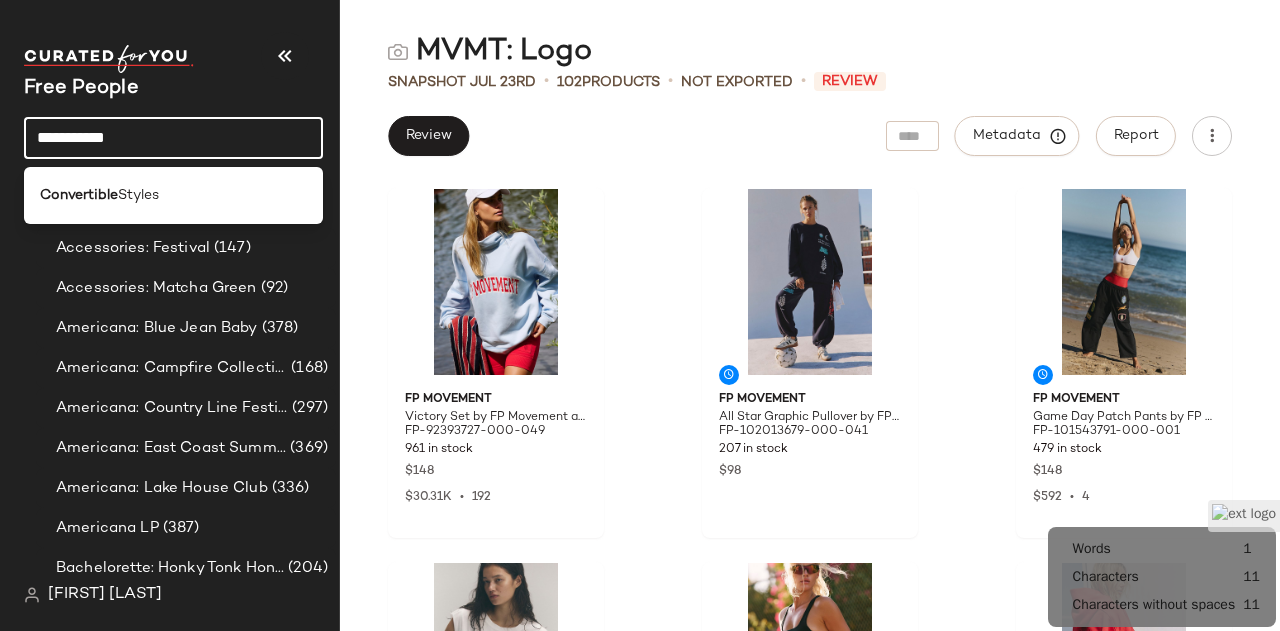 click on "**********" 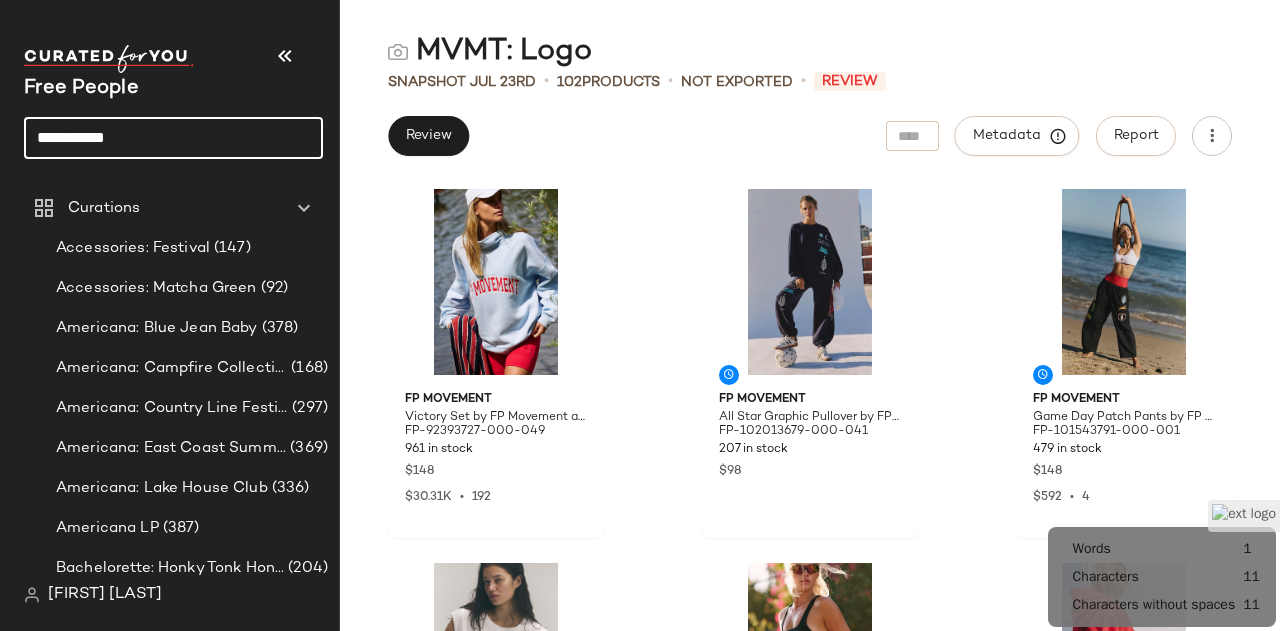 click on "**********" 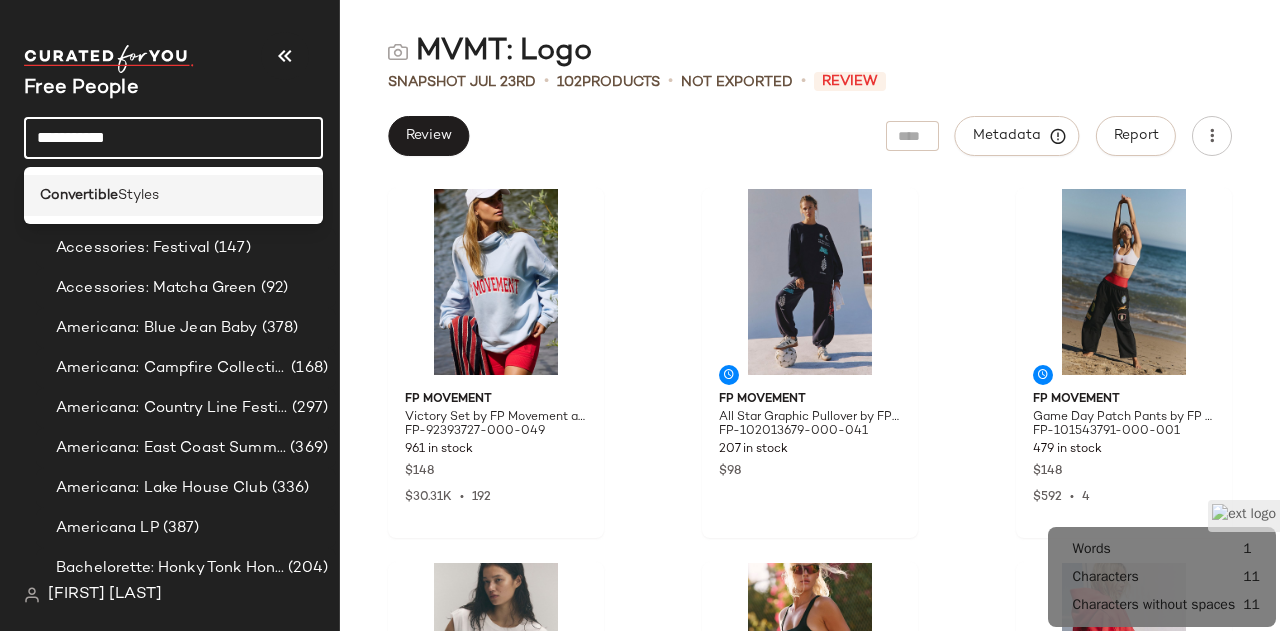click on "Convertible  Styles" 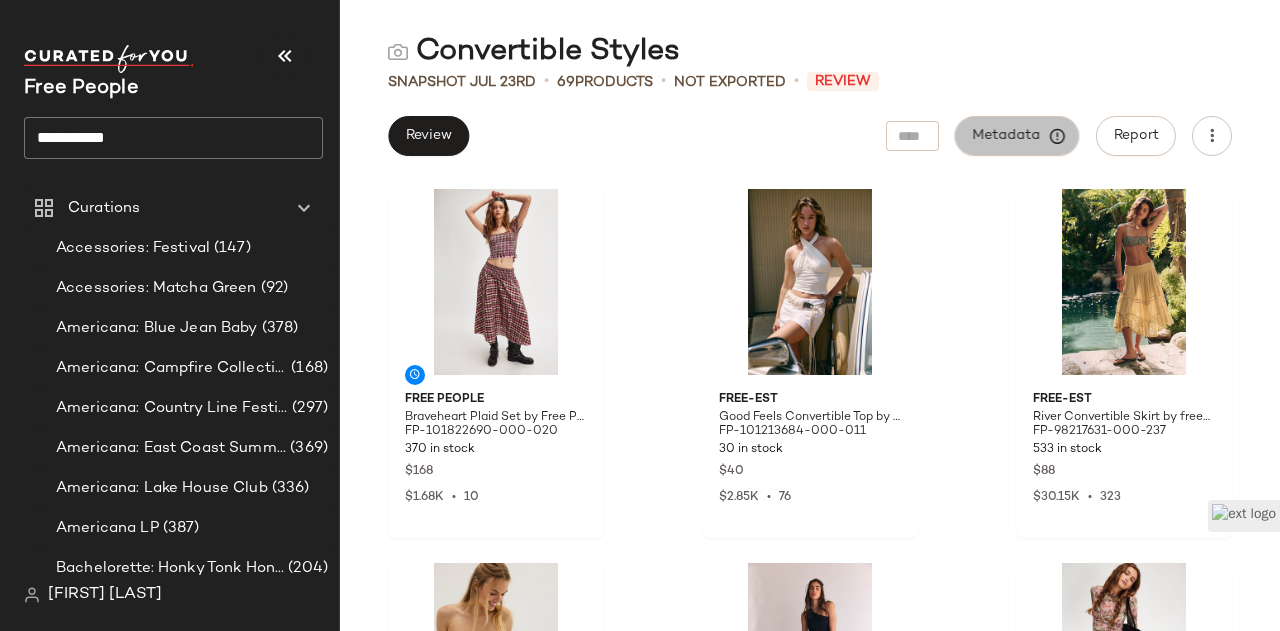 click on "Metadata" 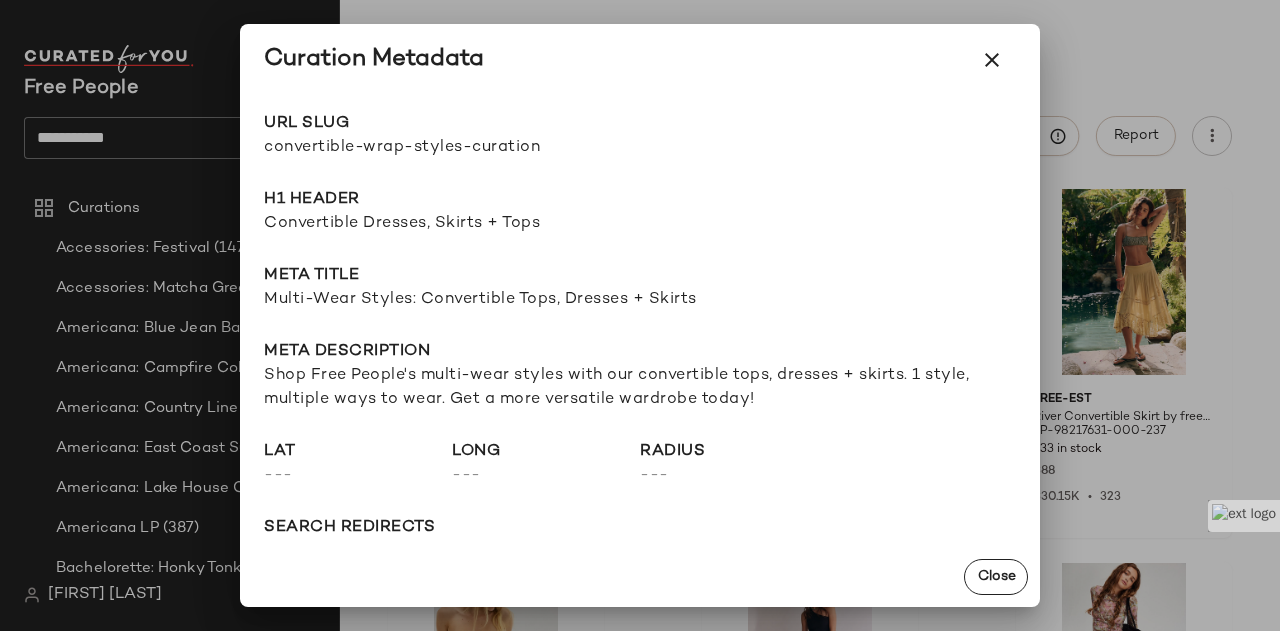 click on "convertible-wrap-styles-curation" at bounding box center [452, 148] 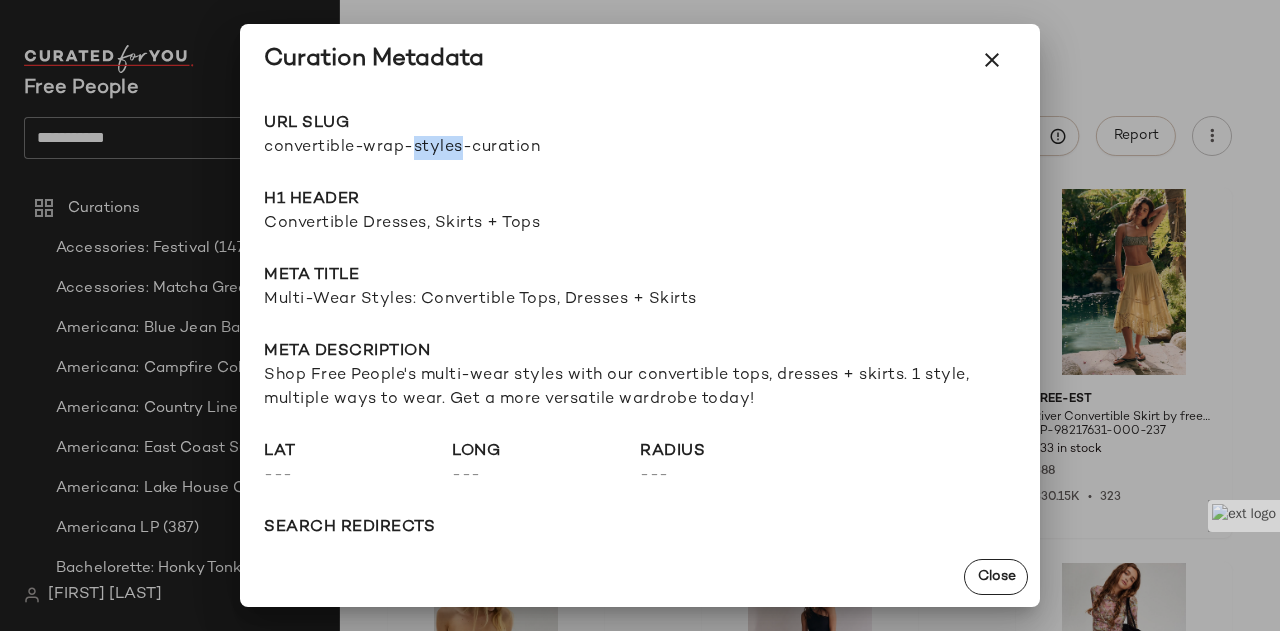click on "convertible-wrap-styles-curation" at bounding box center (452, 148) 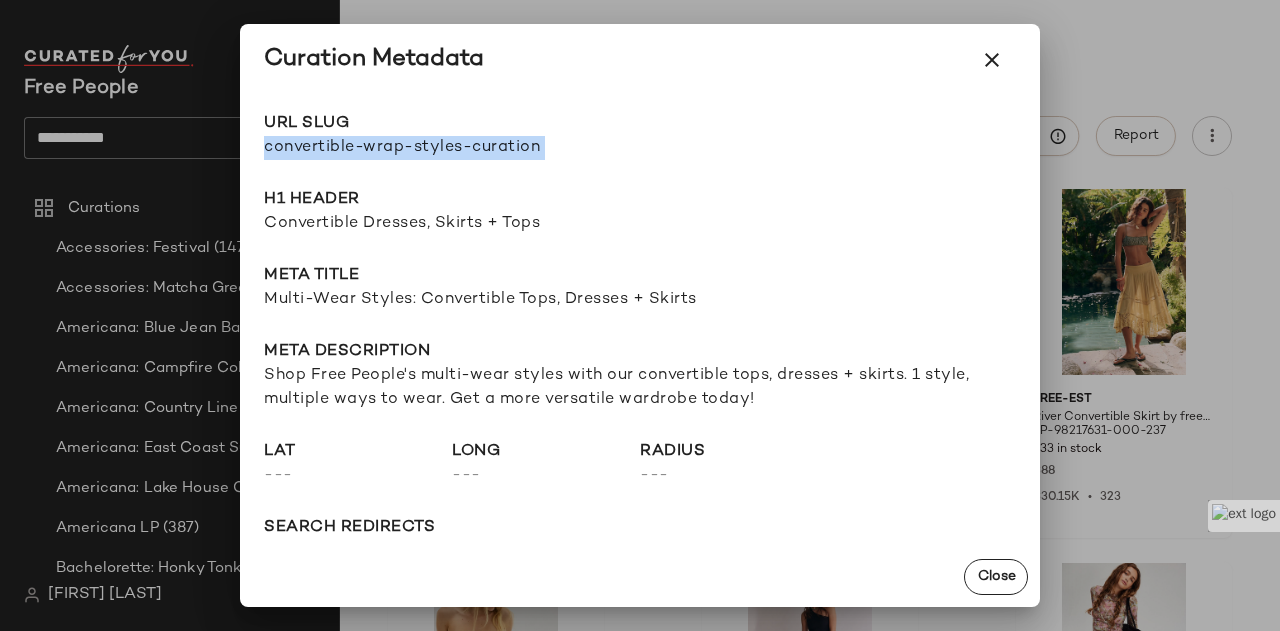 click on "convertible-wrap-styles-curation" at bounding box center (452, 148) 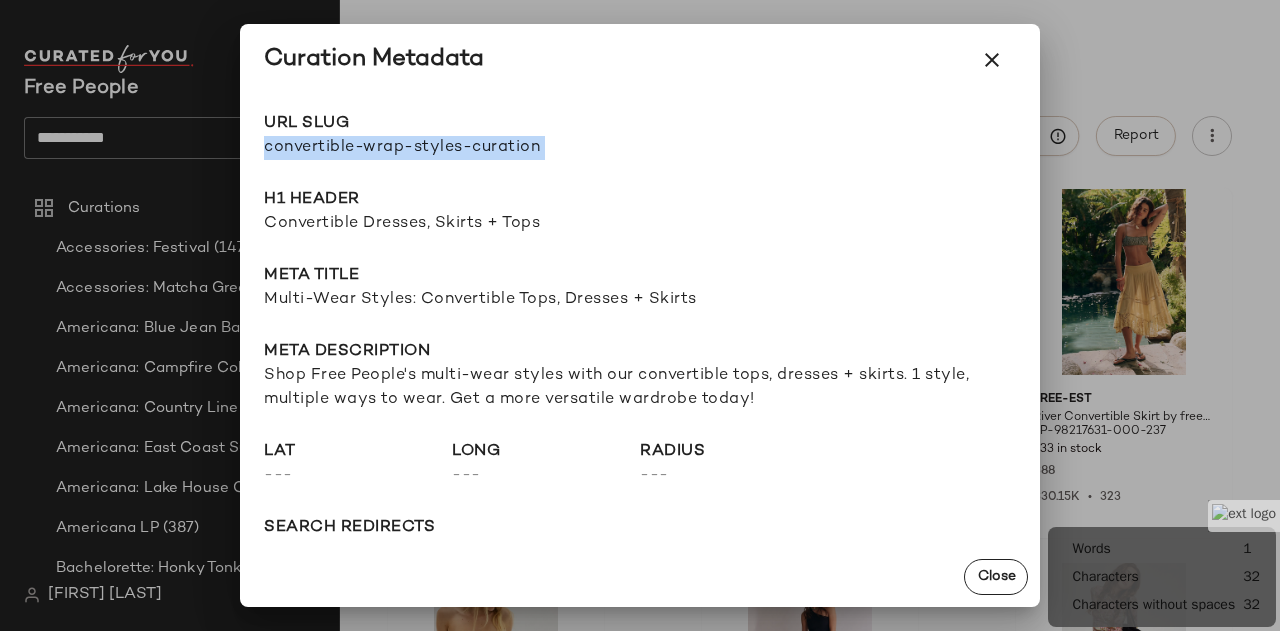 copy on "convertible-wrap-styles-curation Go to Shop" 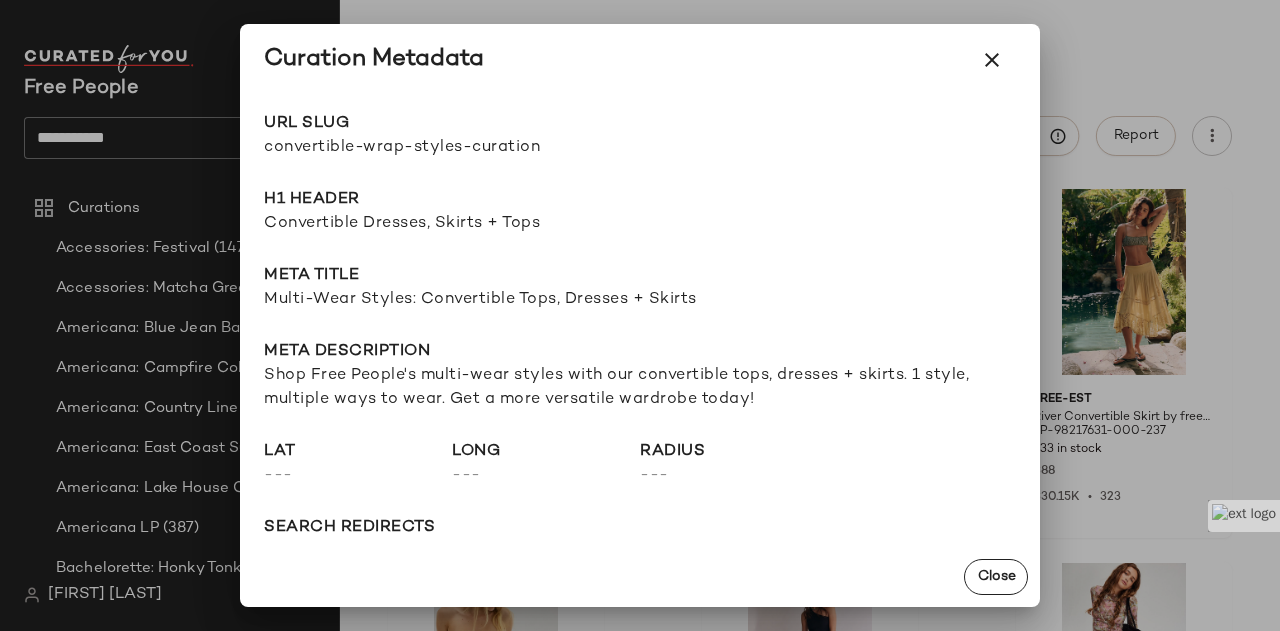 click on "Convertible Dresses, Skirts + Tops" at bounding box center [640, 224] 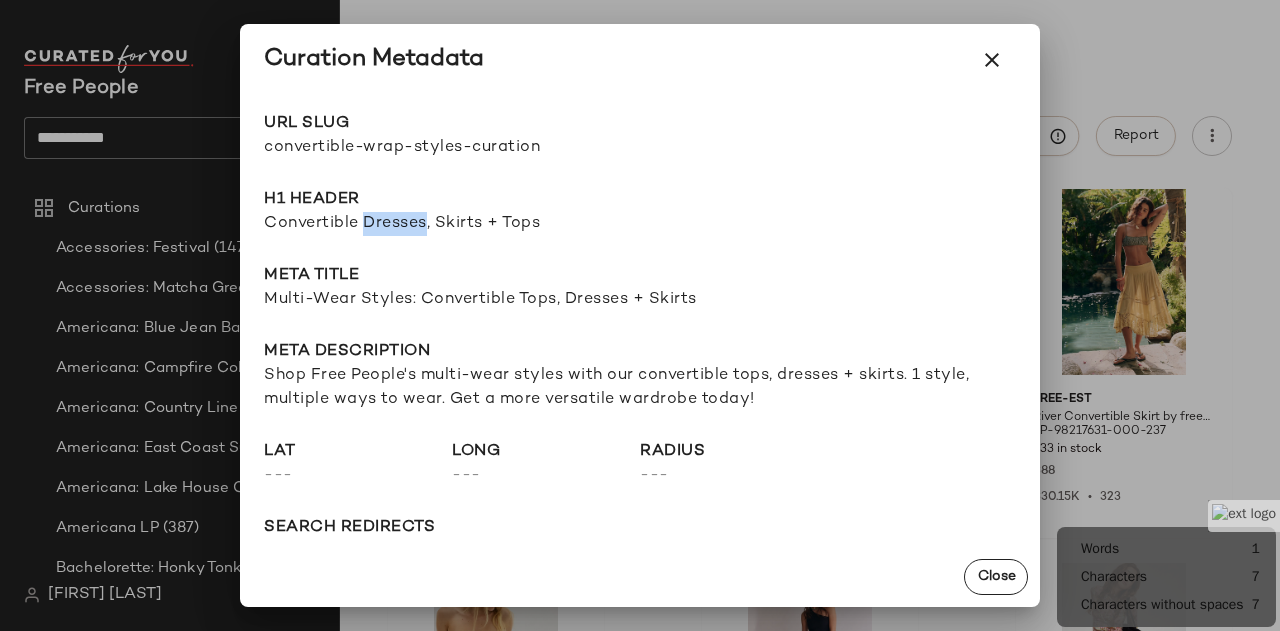 click on "Convertible Dresses, Skirts + Tops" at bounding box center [640, 224] 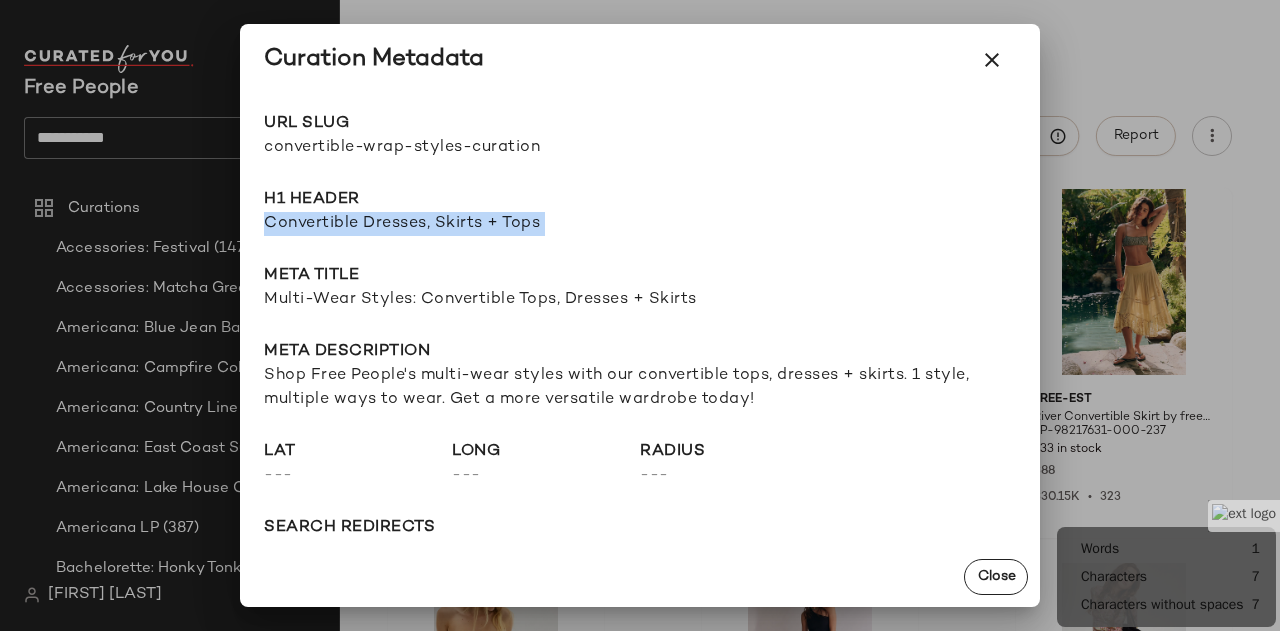click on "Convertible Dresses, Skirts + Tops" at bounding box center (640, 224) 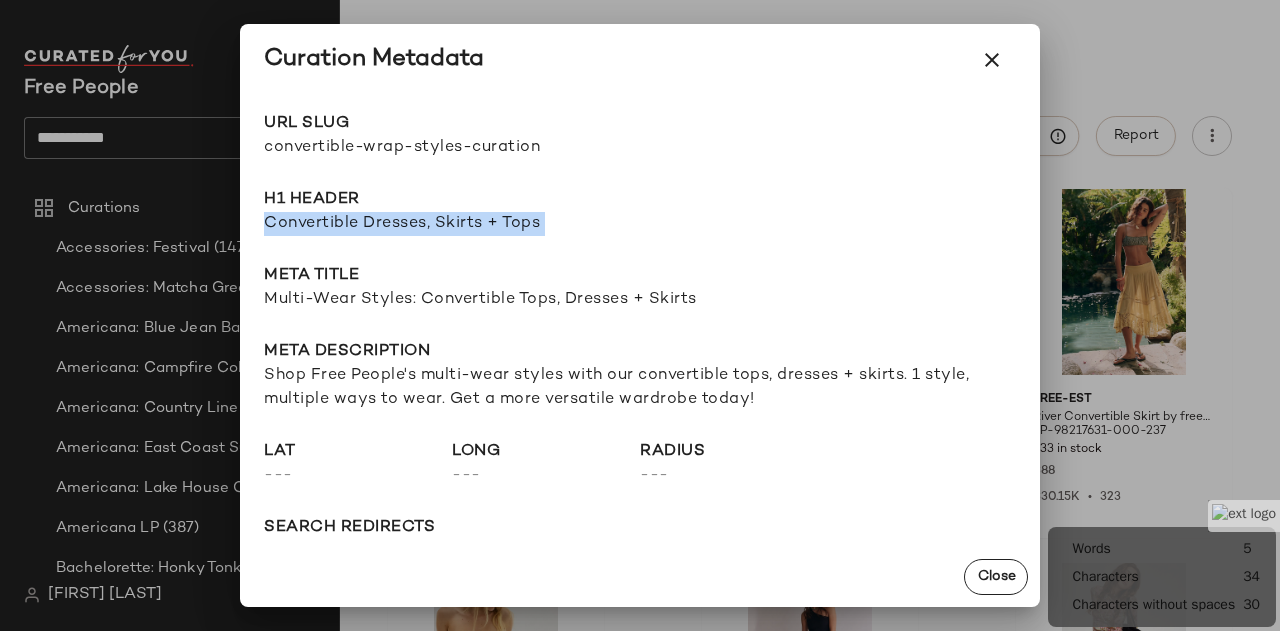 copy on "Convertible Dresses, Skirts + Tops" 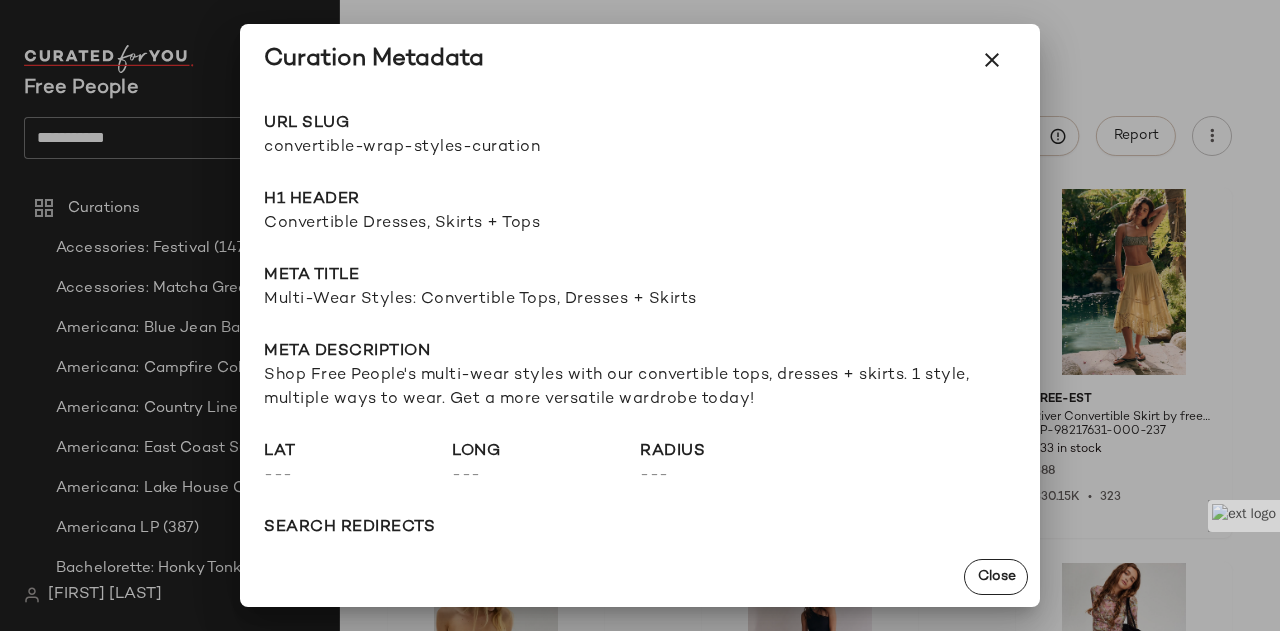 click on "Multi-Wear Styles: Convertible Tops, Dresses + Skirts" at bounding box center [640, 300] 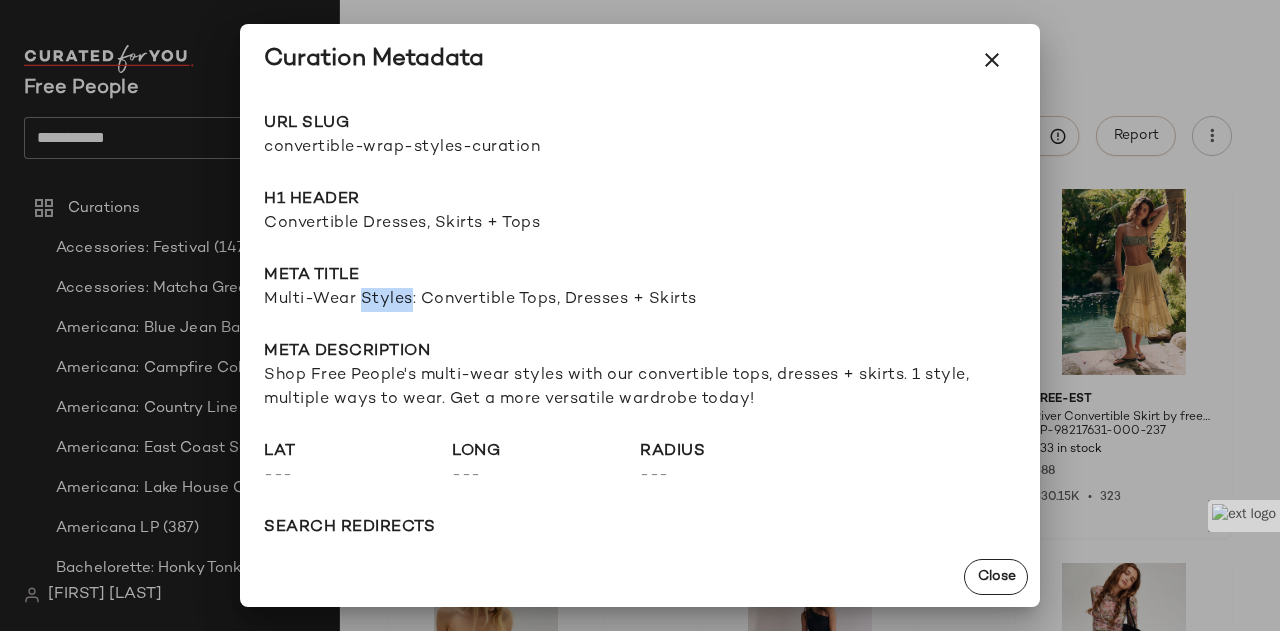 click on "Multi-Wear Styles: Convertible Tops, Dresses + Skirts" at bounding box center [640, 300] 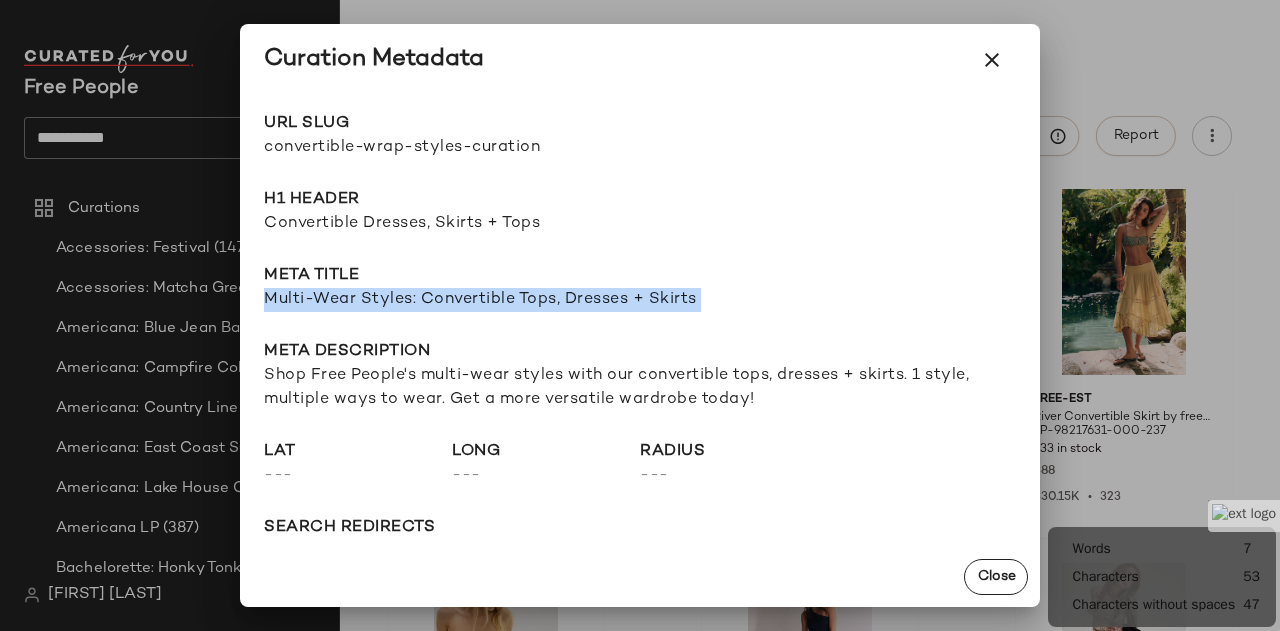 click on "Multi-Wear Styles: Convertible Tops, Dresses + Skirts" at bounding box center [640, 300] 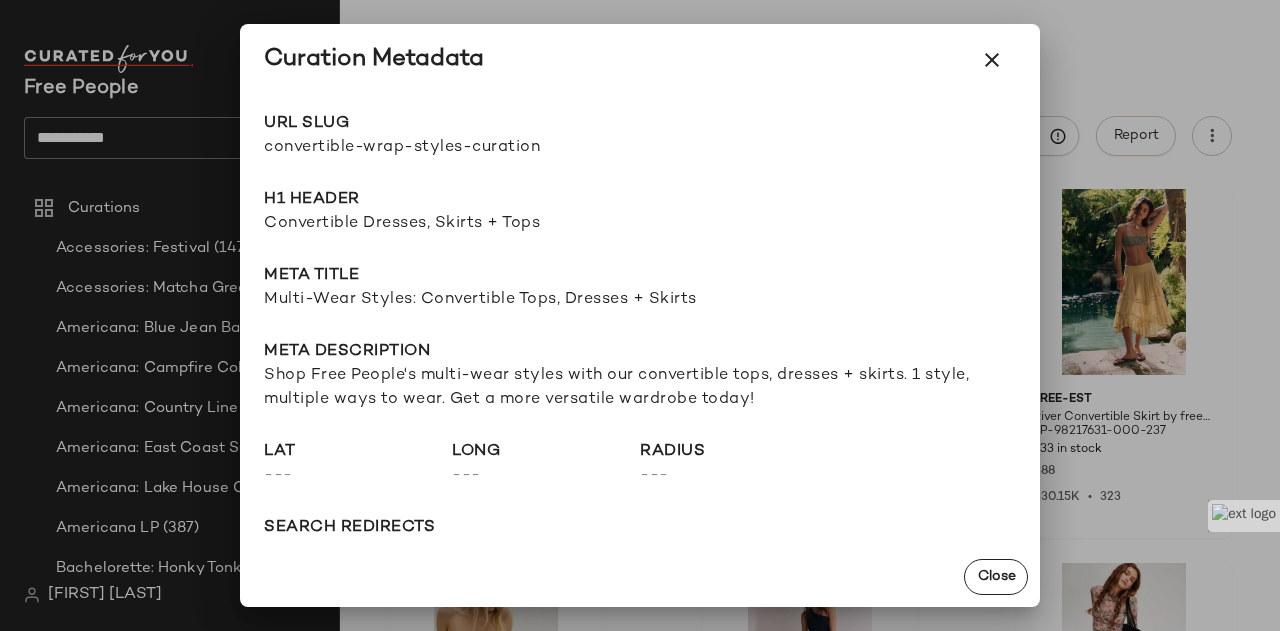 click on "Shop Free People's multi-wear styles with our convertible tops, dresses + skirts. 1 style, multiple ways to wear. Get a more versatile wardrobe today!" at bounding box center [640, 388] 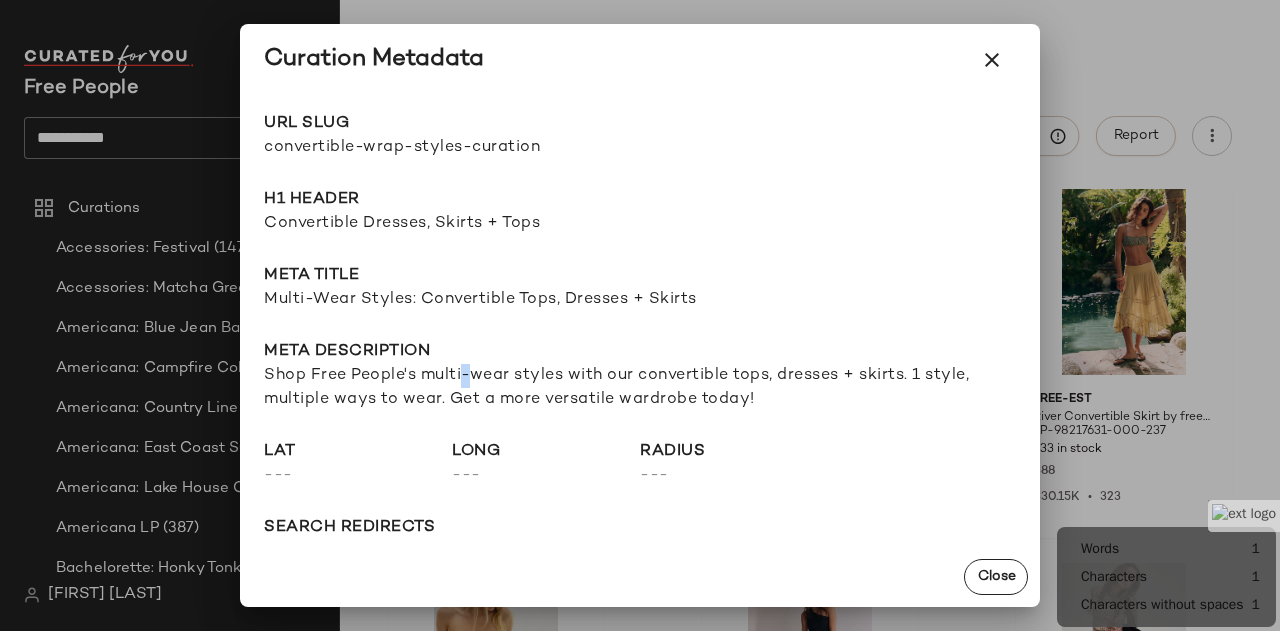 click on "Shop Free People's multi-wear styles with our convertible tops, dresses + skirts. 1 style, multiple ways to wear. Get a more versatile wardrobe today!" at bounding box center [640, 388] 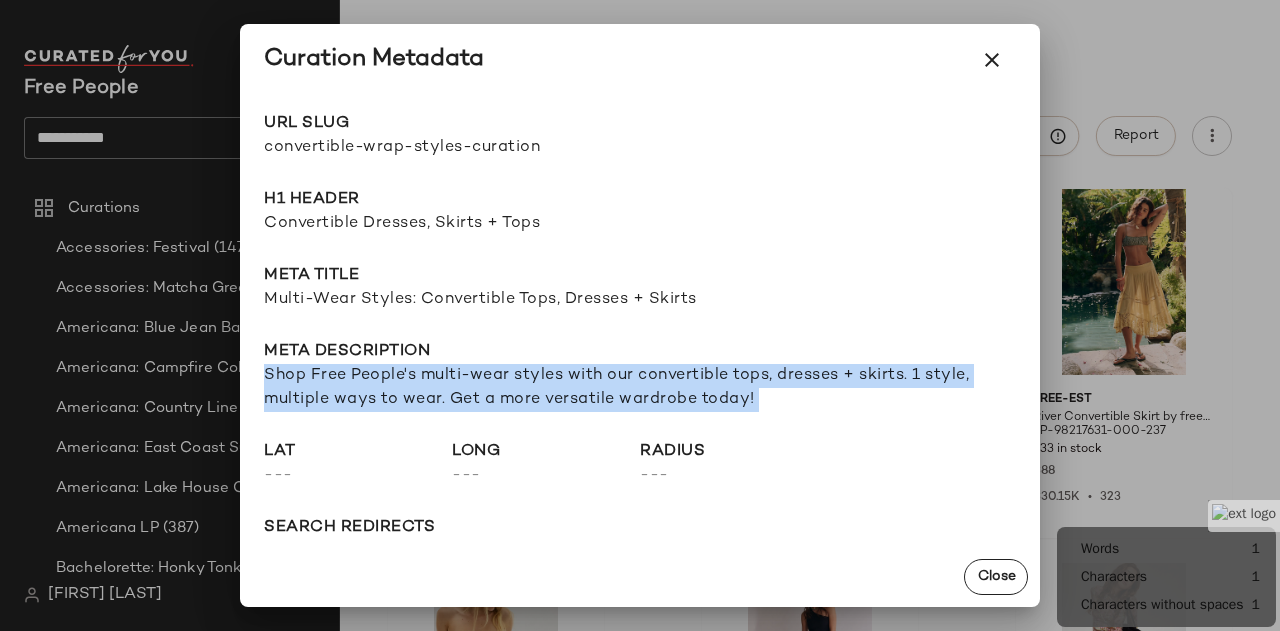 click on "Shop Free People's multi-wear styles with our convertible tops, dresses + skirts. 1 style, multiple ways to wear. Get a more versatile wardrobe today!" at bounding box center (640, 388) 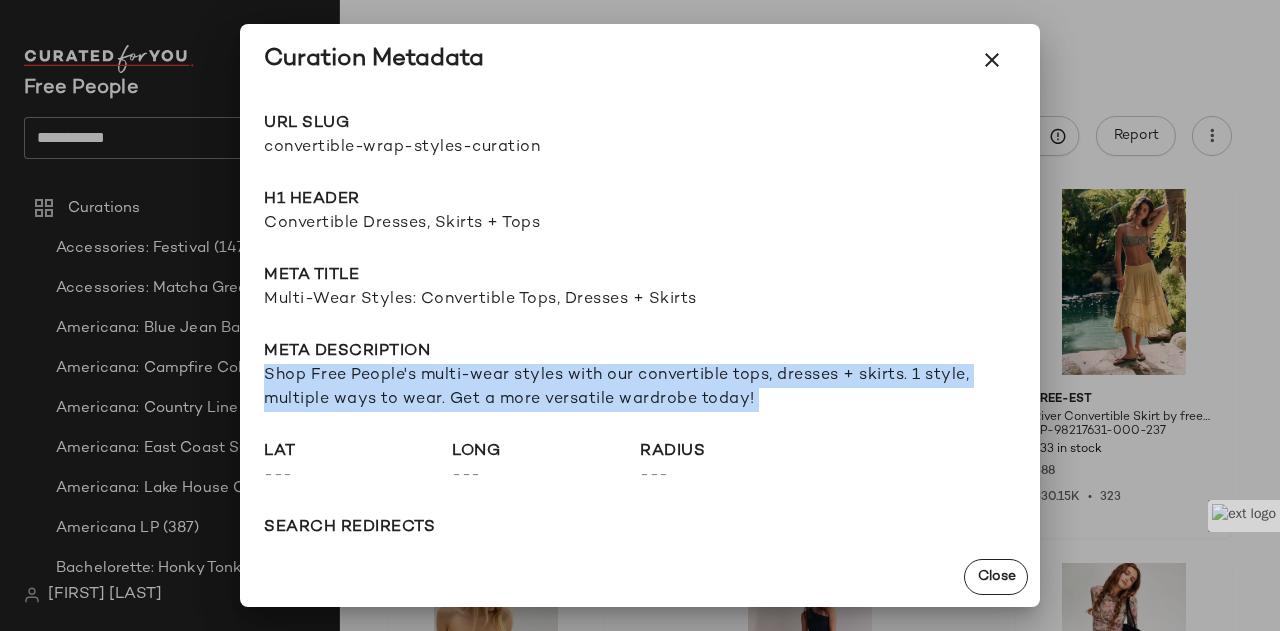 drag, startPoint x: 1014, startPoint y: 67, endPoint x: 1002, endPoint y: 70, distance: 12.369317 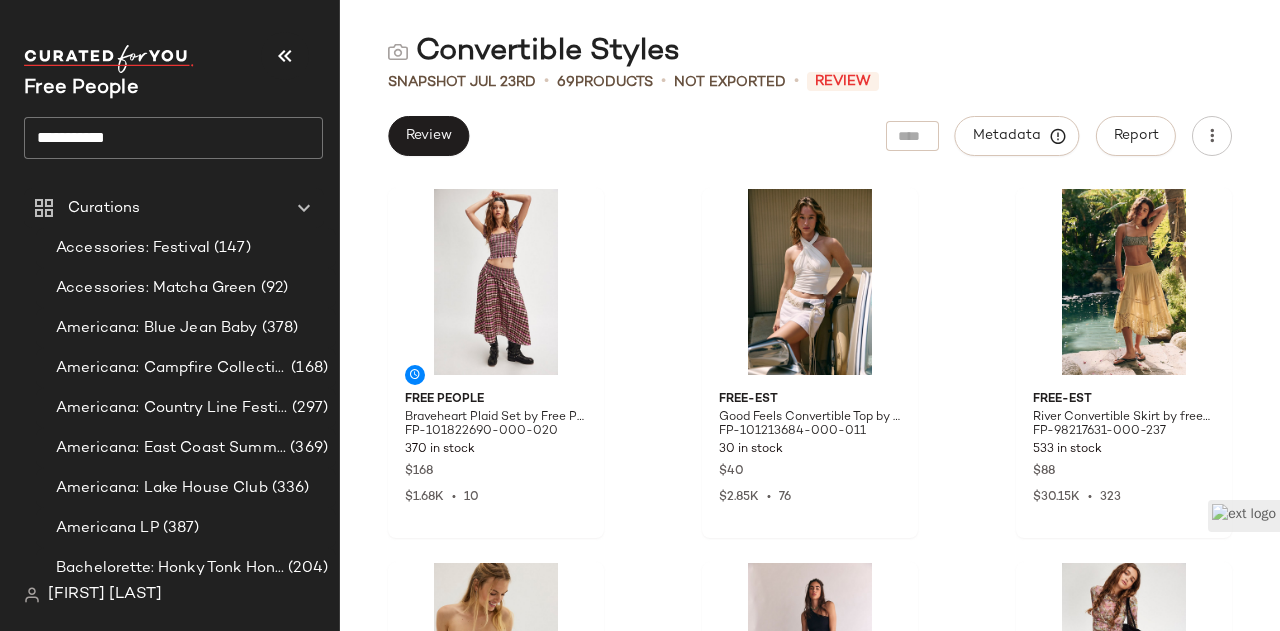 click on "**********" 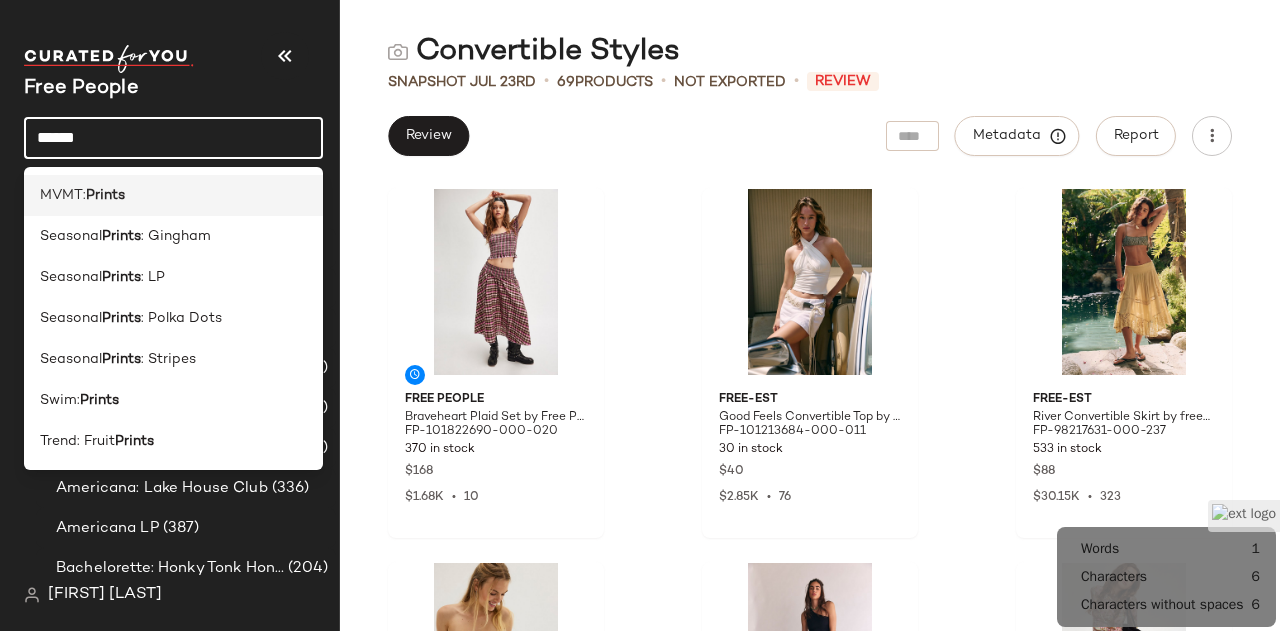 click on "MVMT:  Prints" 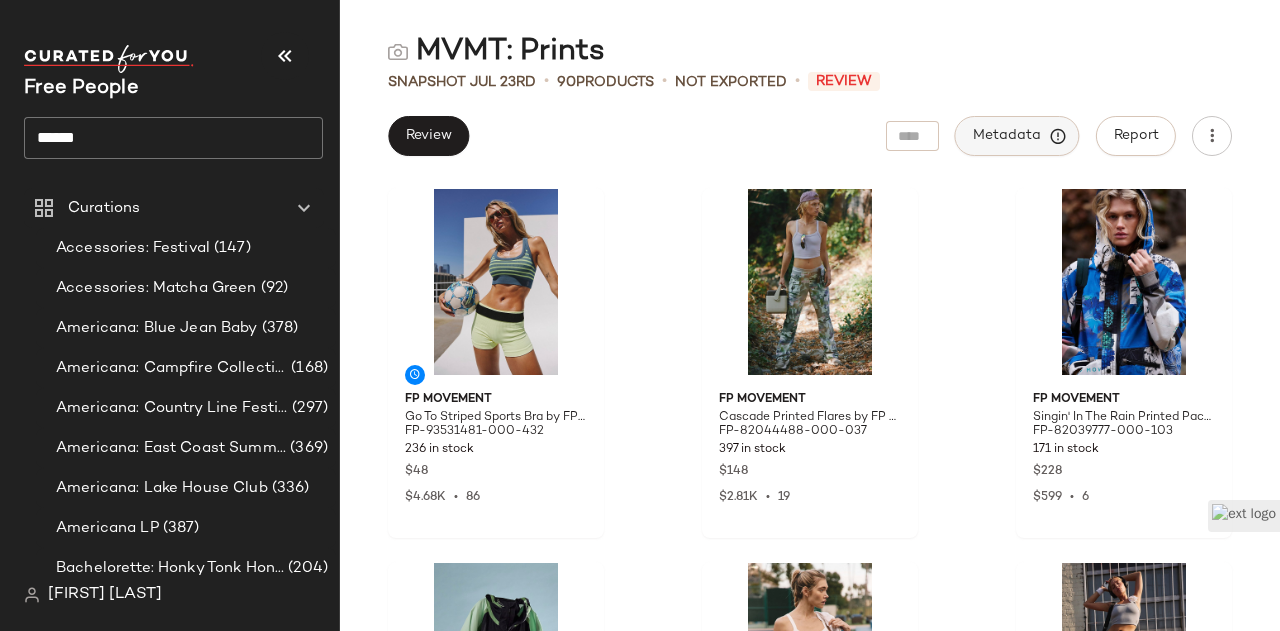 click on "Metadata" 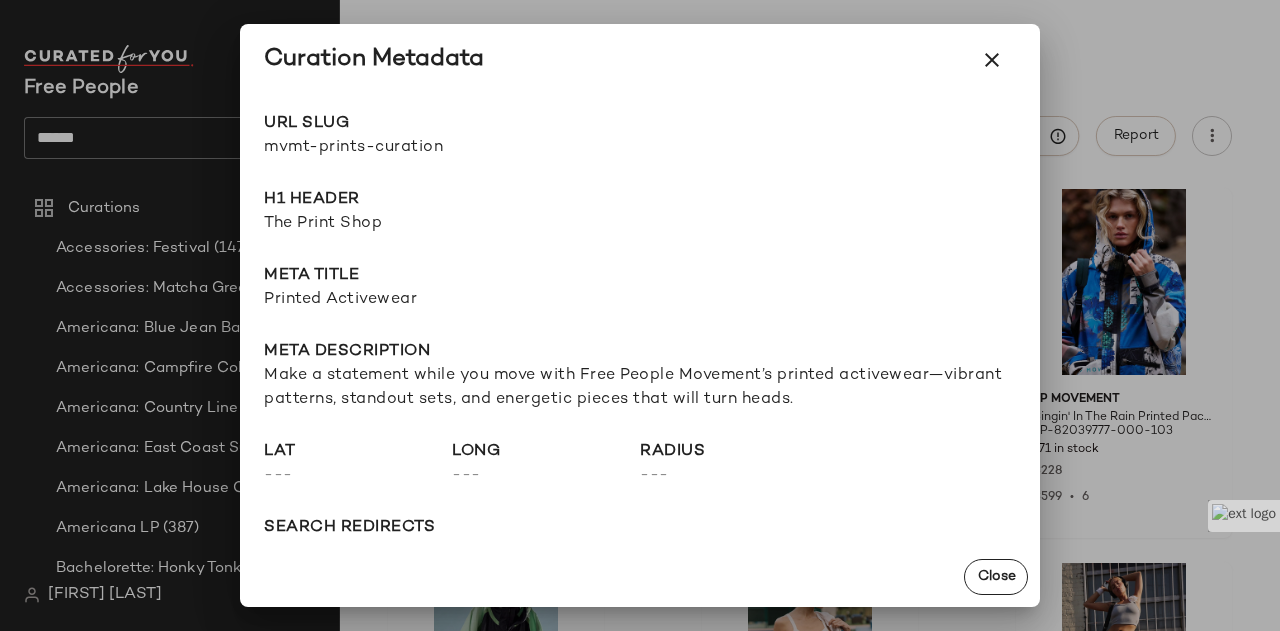click on "mvmt-prints-curation" at bounding box center [452, 148] 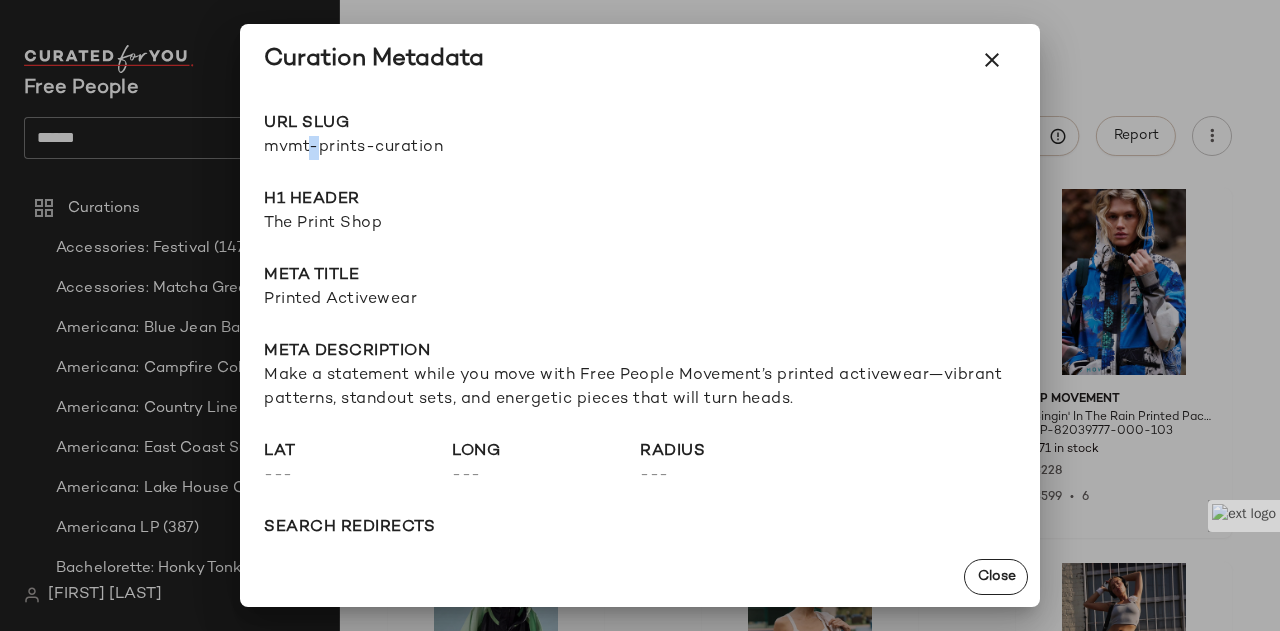 click on "mvmt-prints-curation" at bounding box center [452, 148] 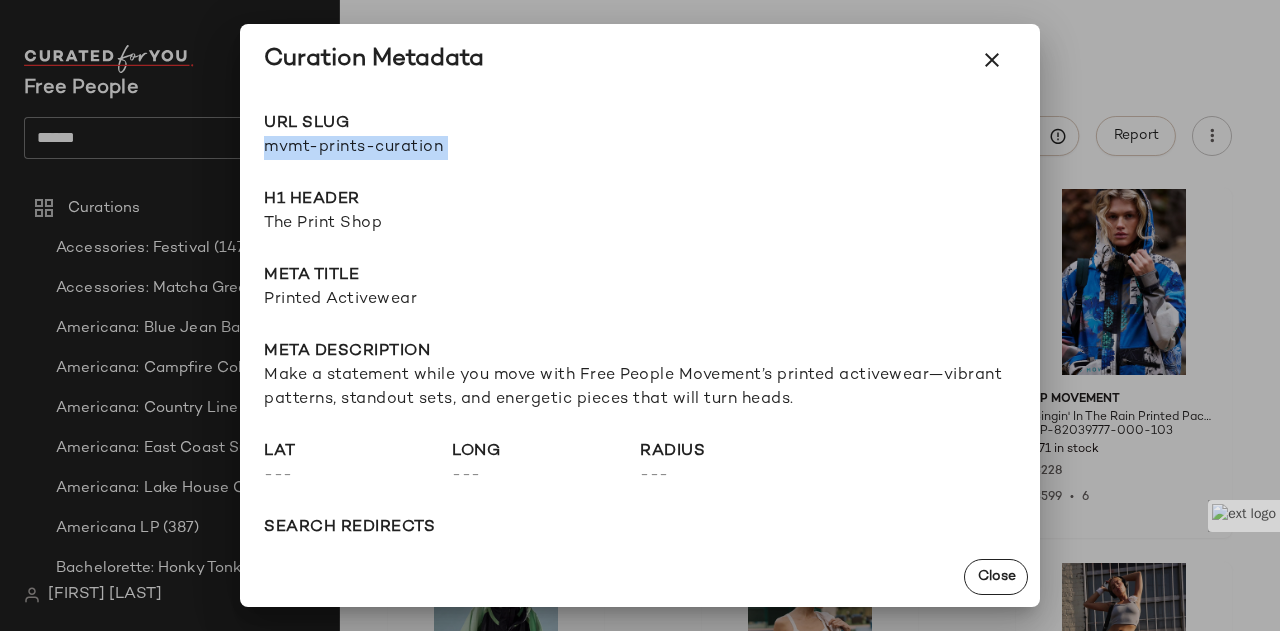 click on "mvmt-prints-curation" at bounding box center [452, 148] 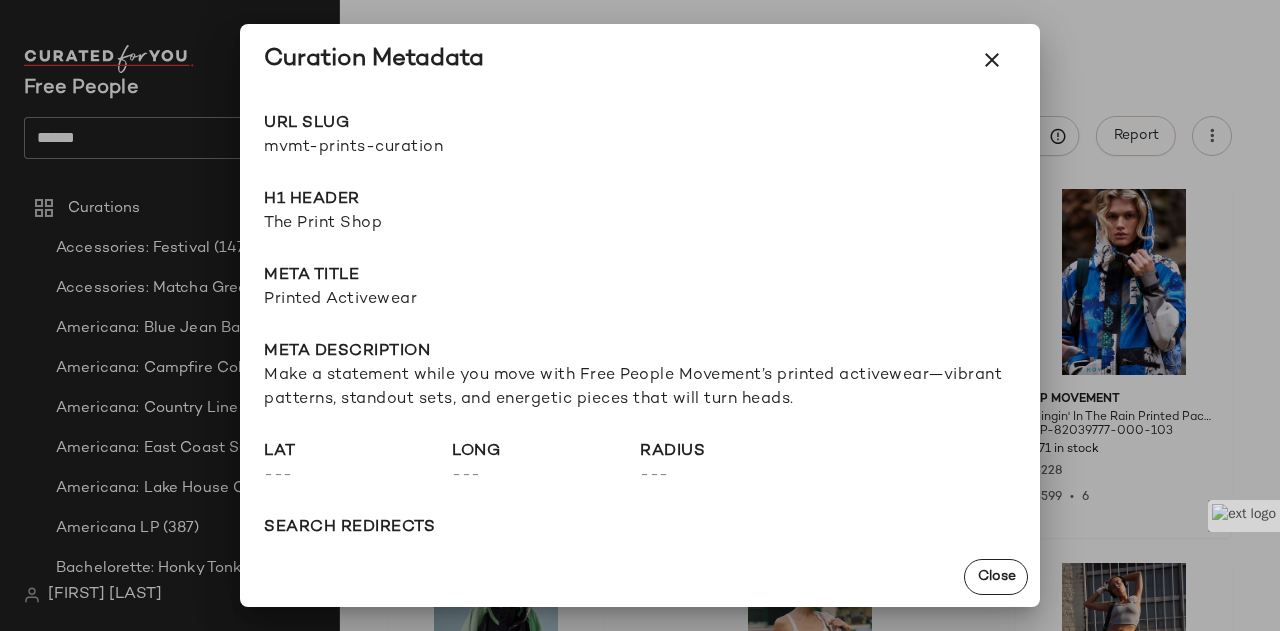 click on "The Print Shop" at bounding box center (640, 224) 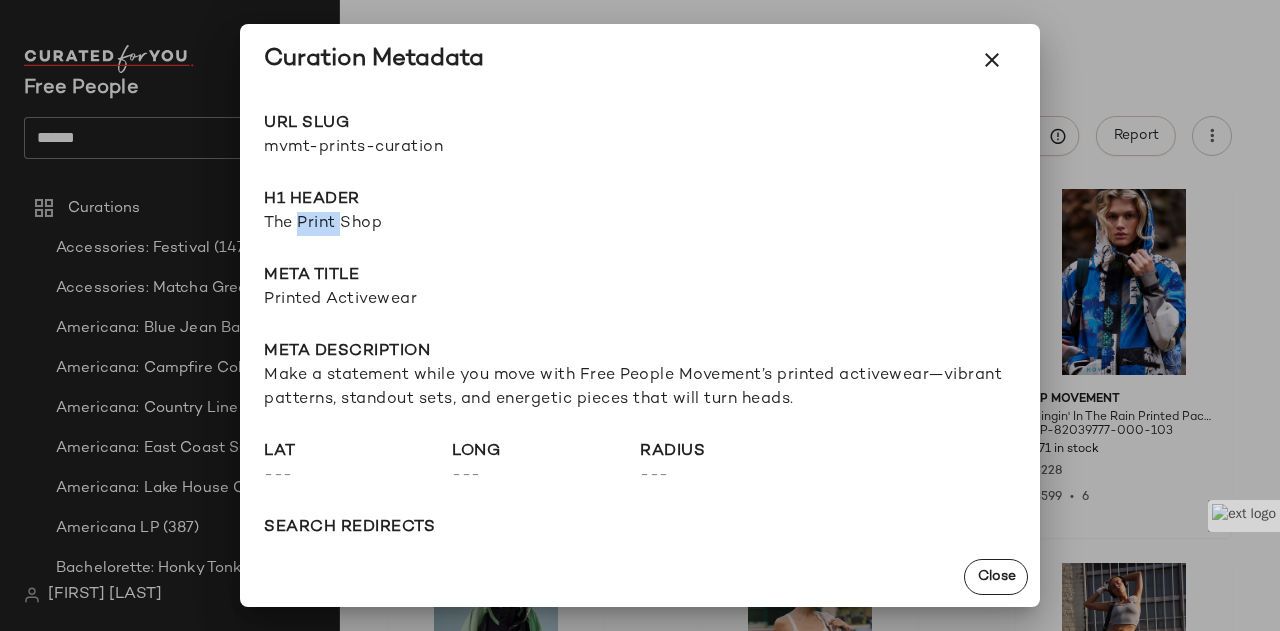 click on "The Print Shop" at bounding box center [640, 224] 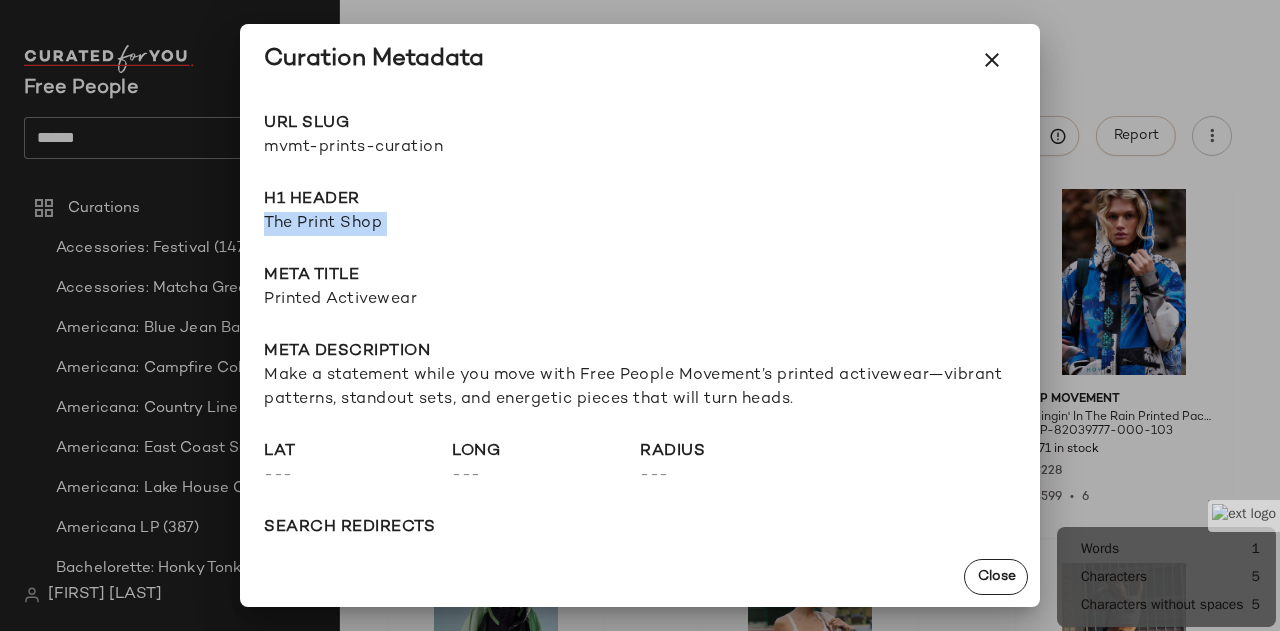 click on "The Print Shop" at bounding box center [640, 224] 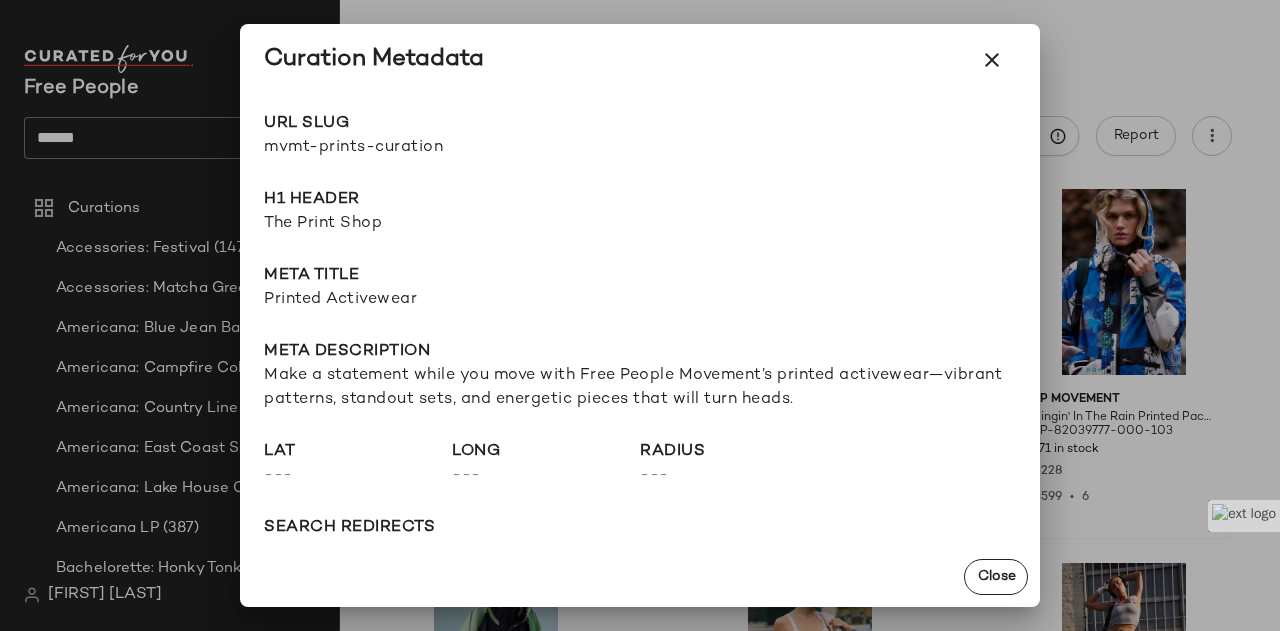click on "Printed Activewear" at bounding box center (640, 300) 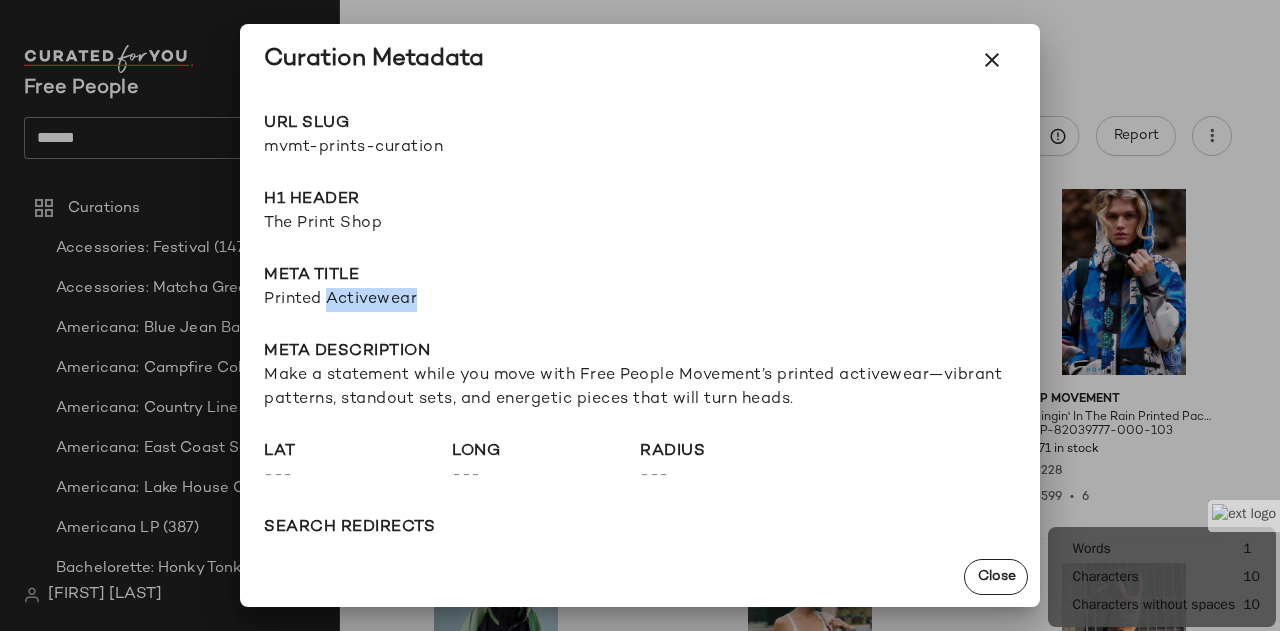 click on "Printed Activewear" at bounding box center (640, 300) 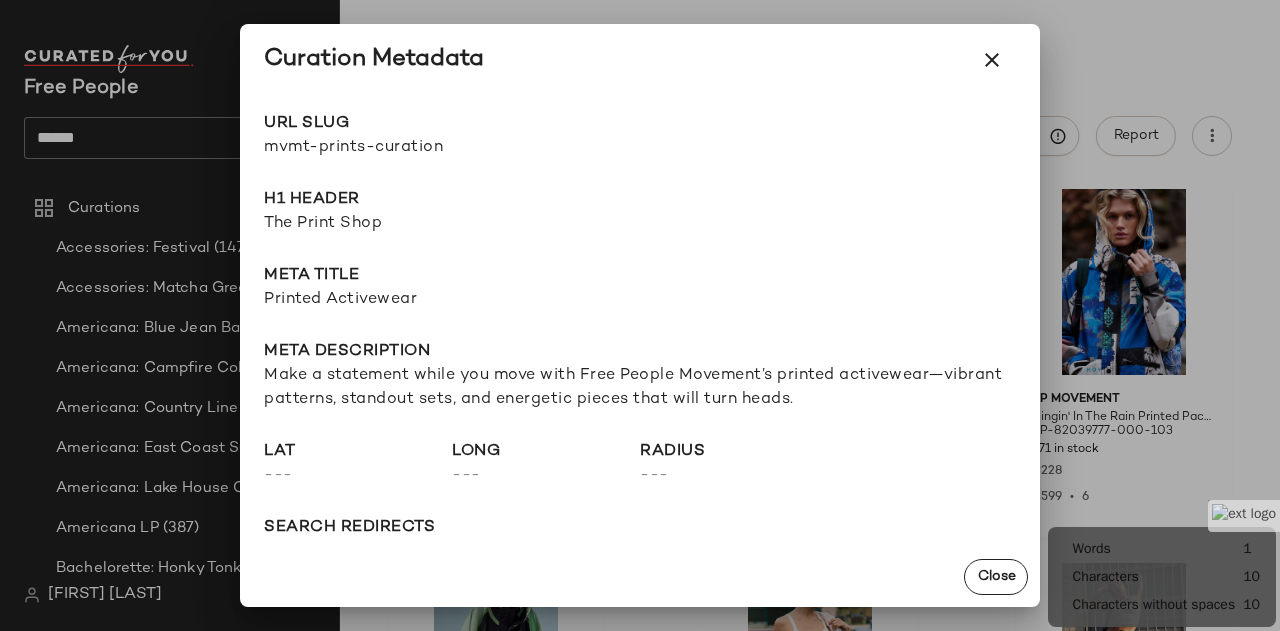 click on "Printed Activewear" at bounding box center (640, 300) 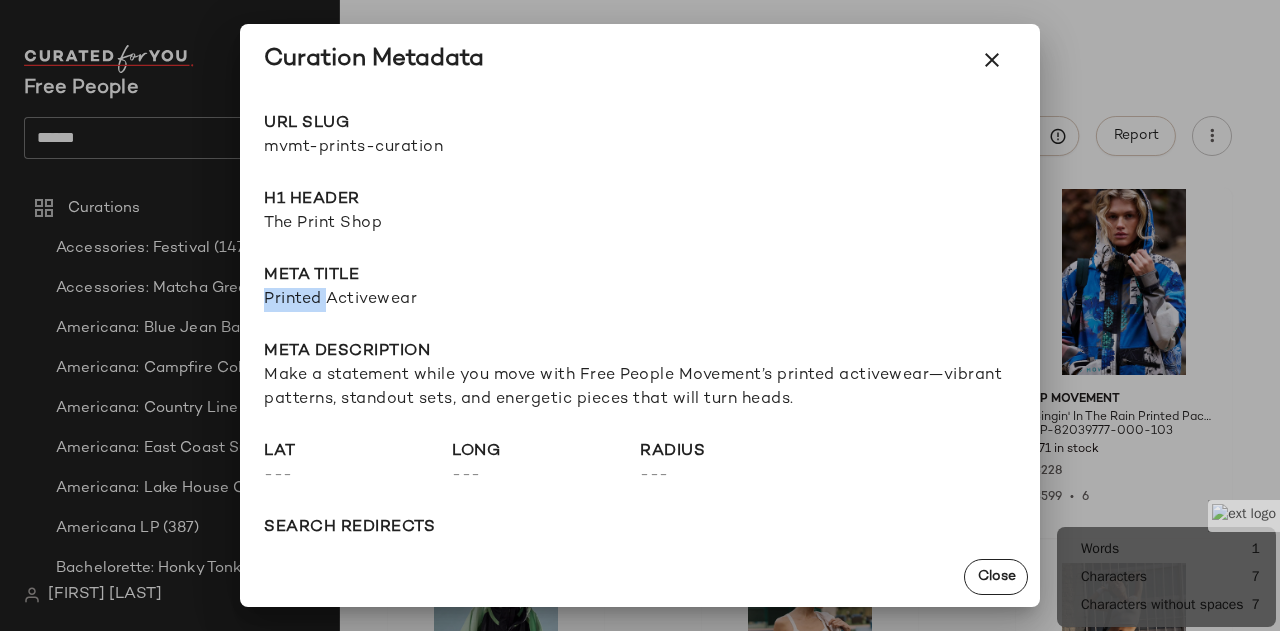 click on "Printed Activewear" at bounding box center [640, 300] 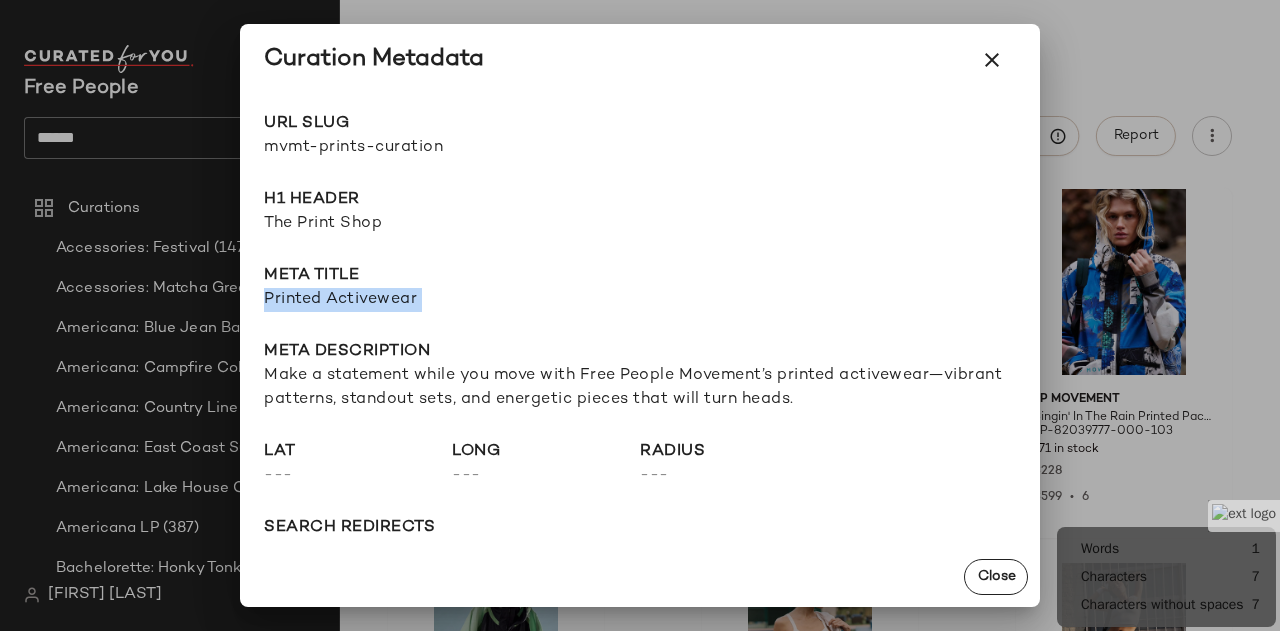 click on "Printed Activewear" at bounding box center (640, 300) 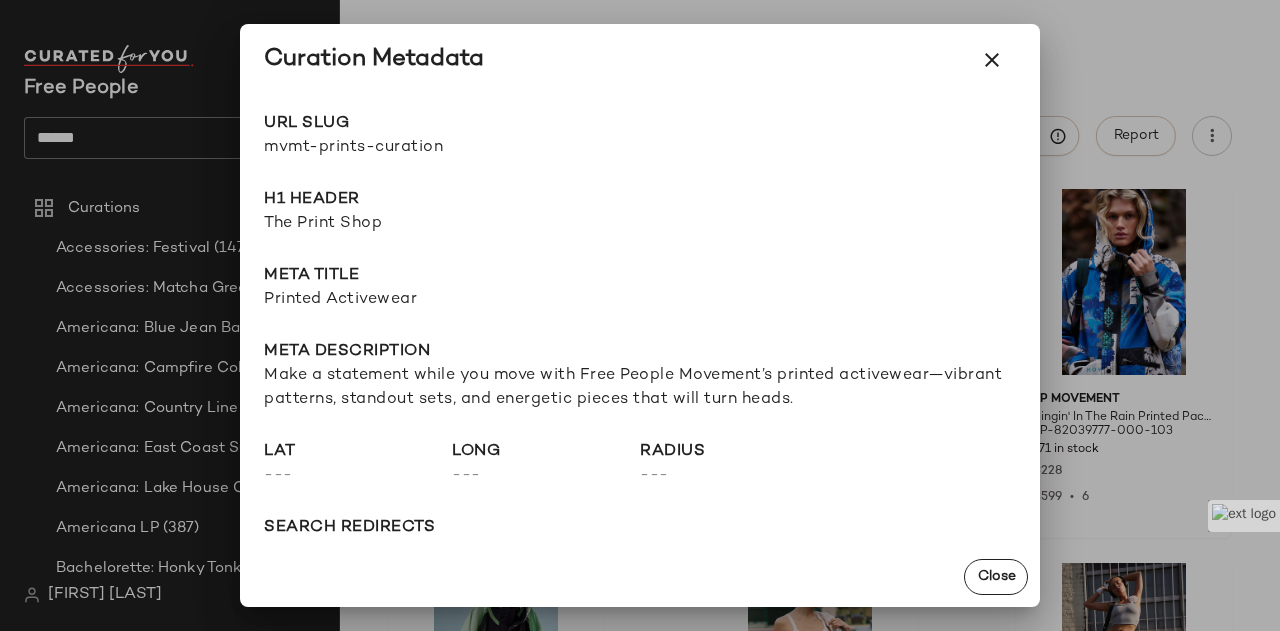 click on "Make a statement while you move with Free People Movement’s printed activewear—vibrant patterns, standout sets, and energetic pieces that will turn heads." at bounding box center (640, 388) 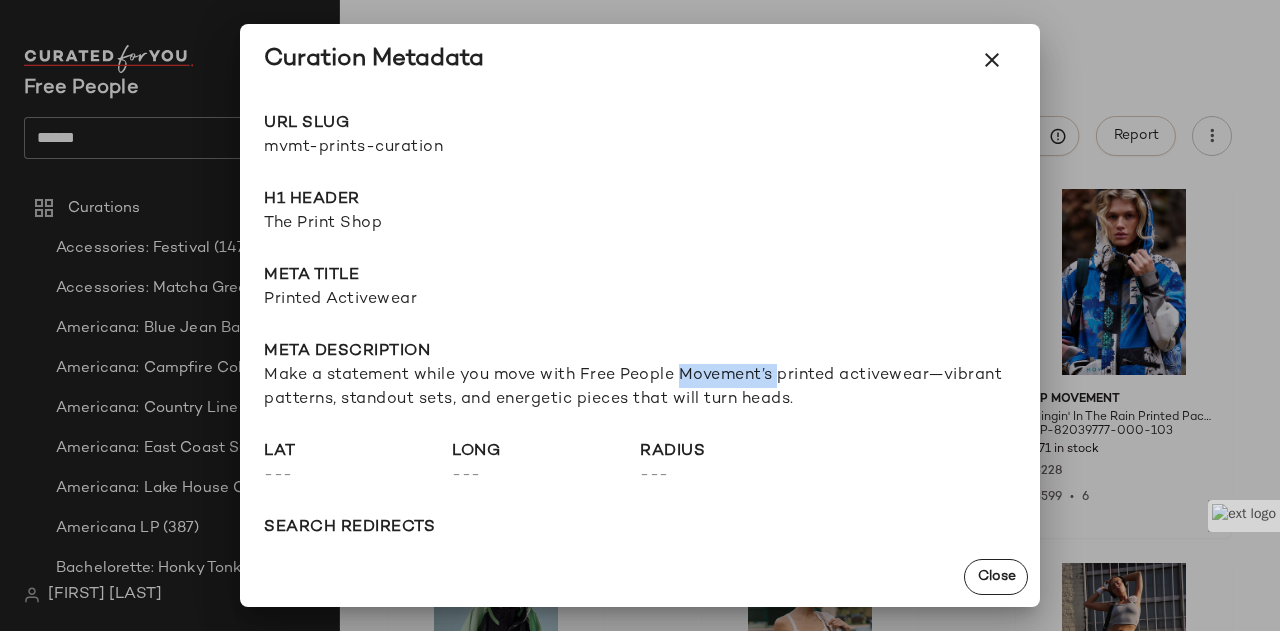 click on "Make a statement while you move with Free People Movement’s printed activewear—vibrant patterns, standout sets, and energetic pieces that will turn heads." at bounding box center (640, 388) 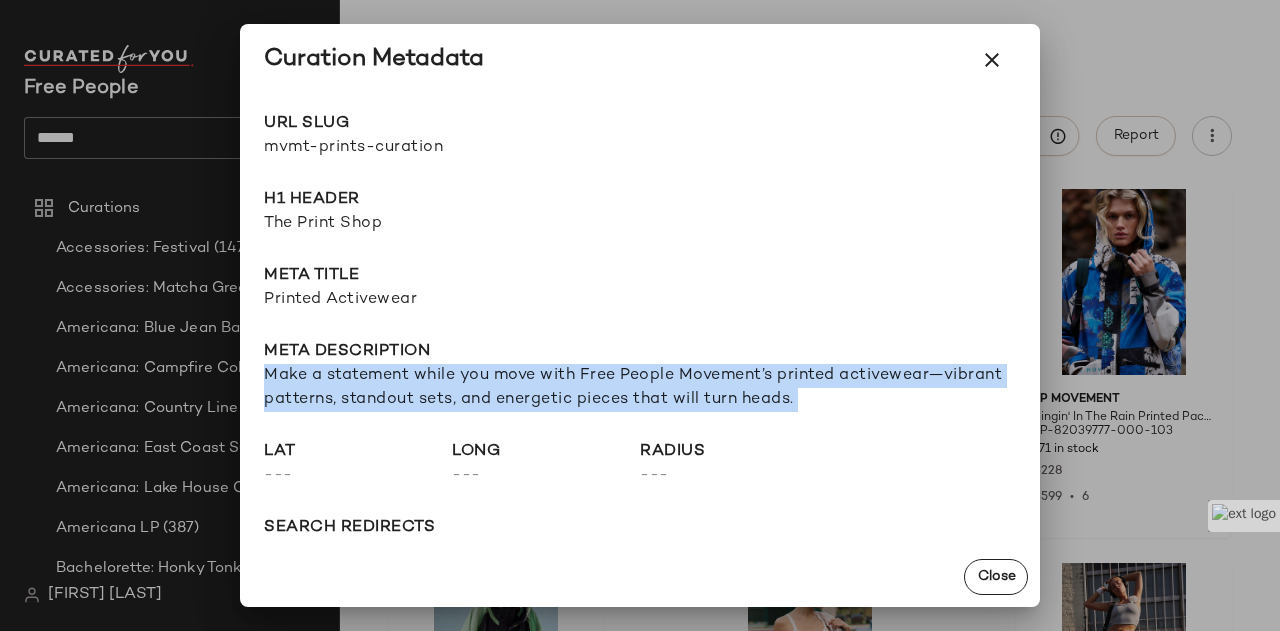 click on "Make a statement while you move with Free People Movement’s printed activewear—vibrant patterns, standout sets, and energetic pieces that will turn heads." at bounding box center [640, 388] 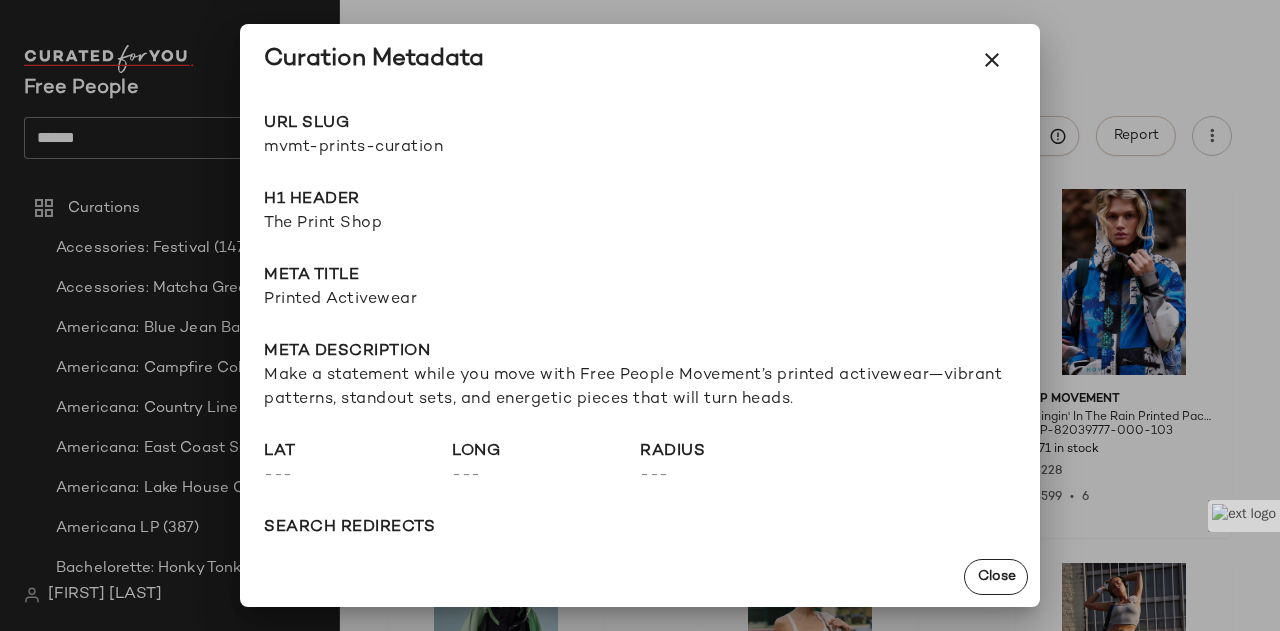 click at bounding box center (640, 315) 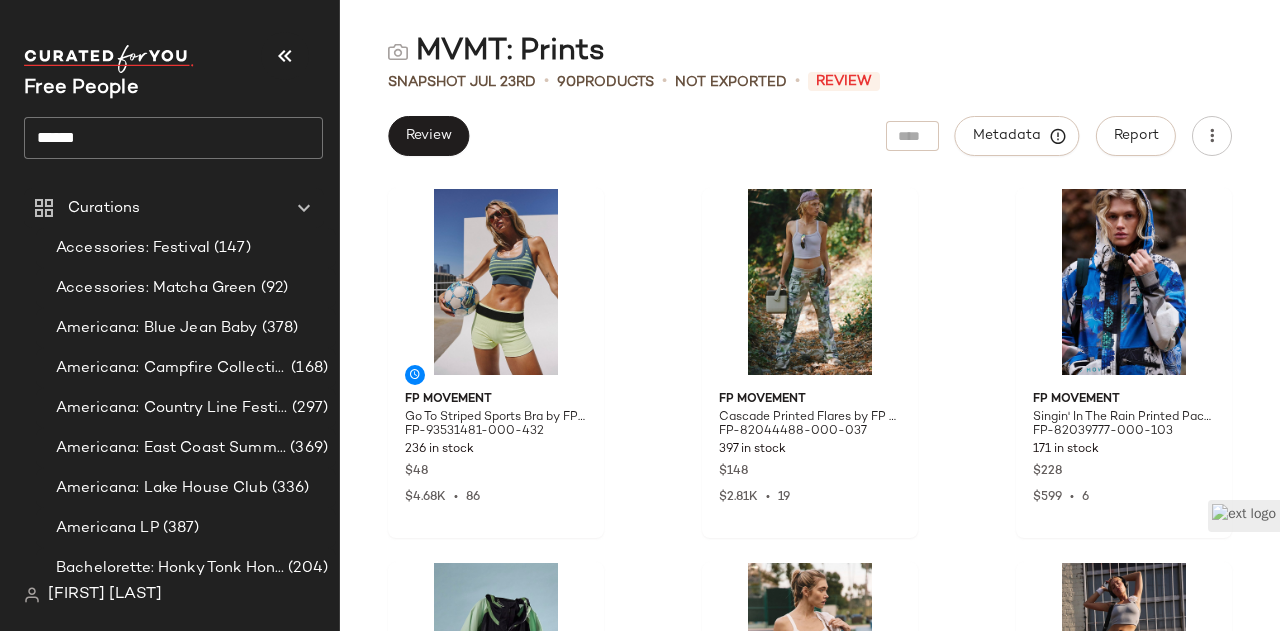 click on "******" 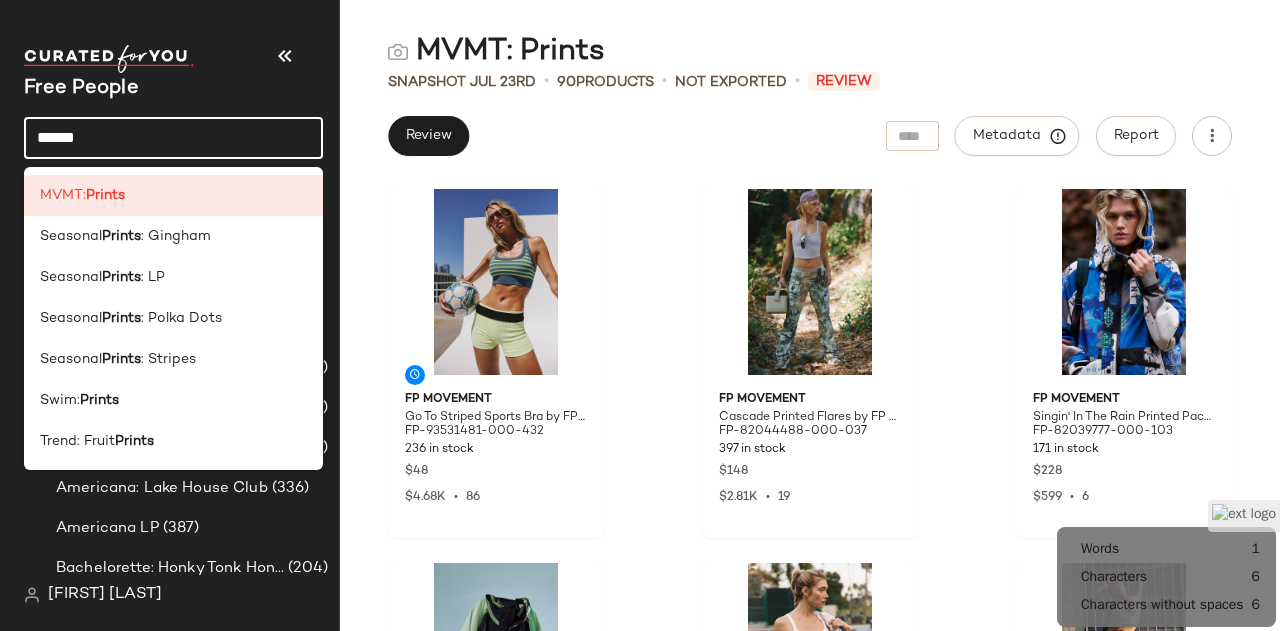 click on "******" 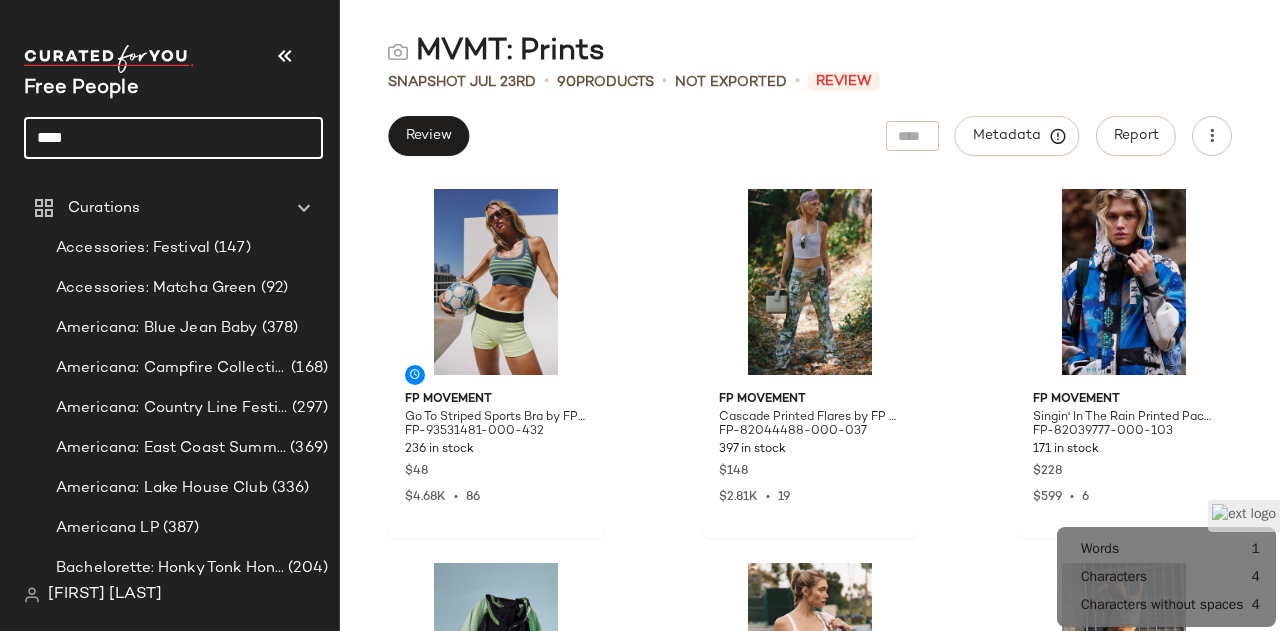 click on "****" 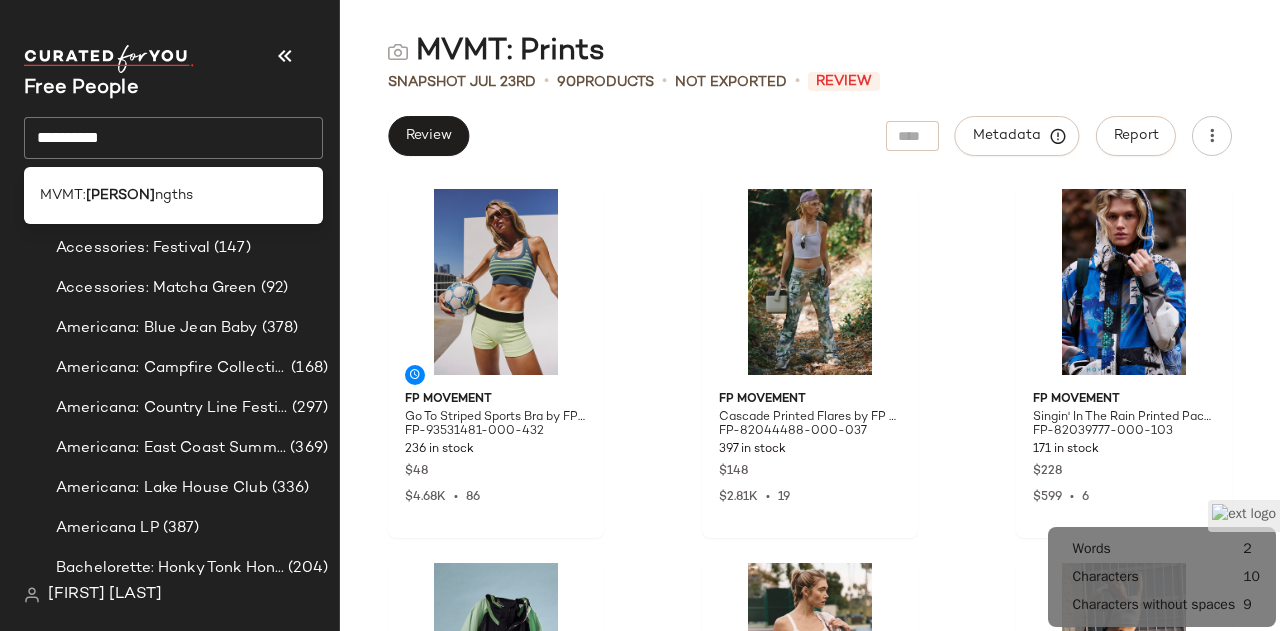 click on "Free People" at bounding box center (173, 89) 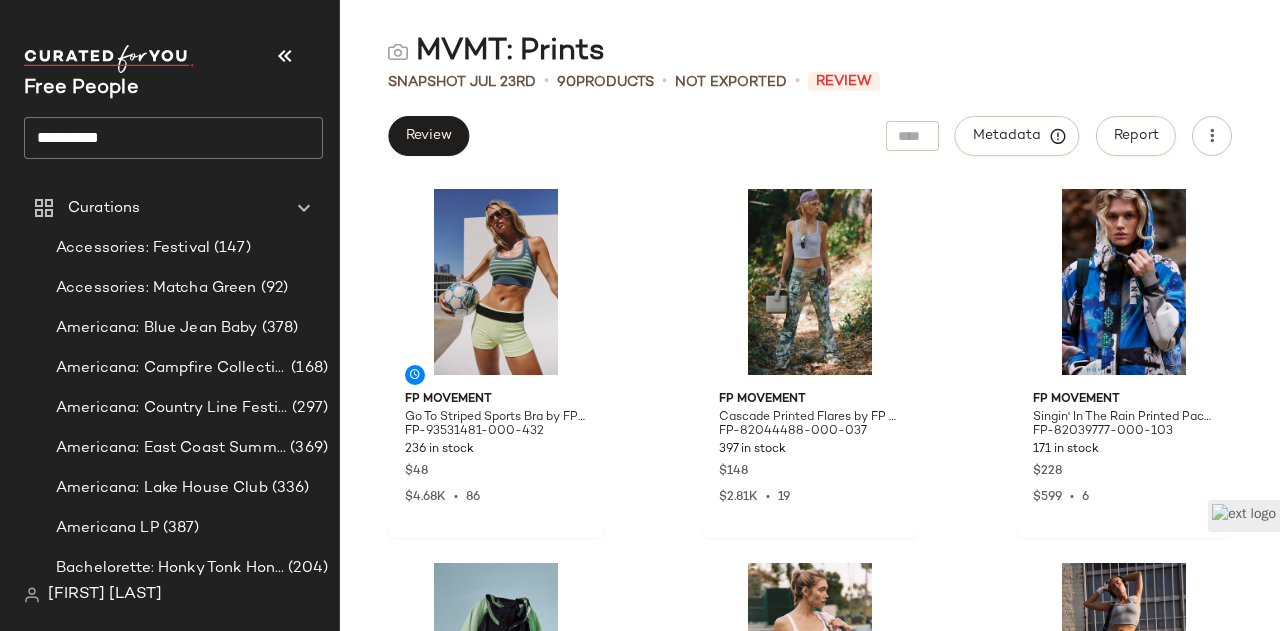 click on "**********" 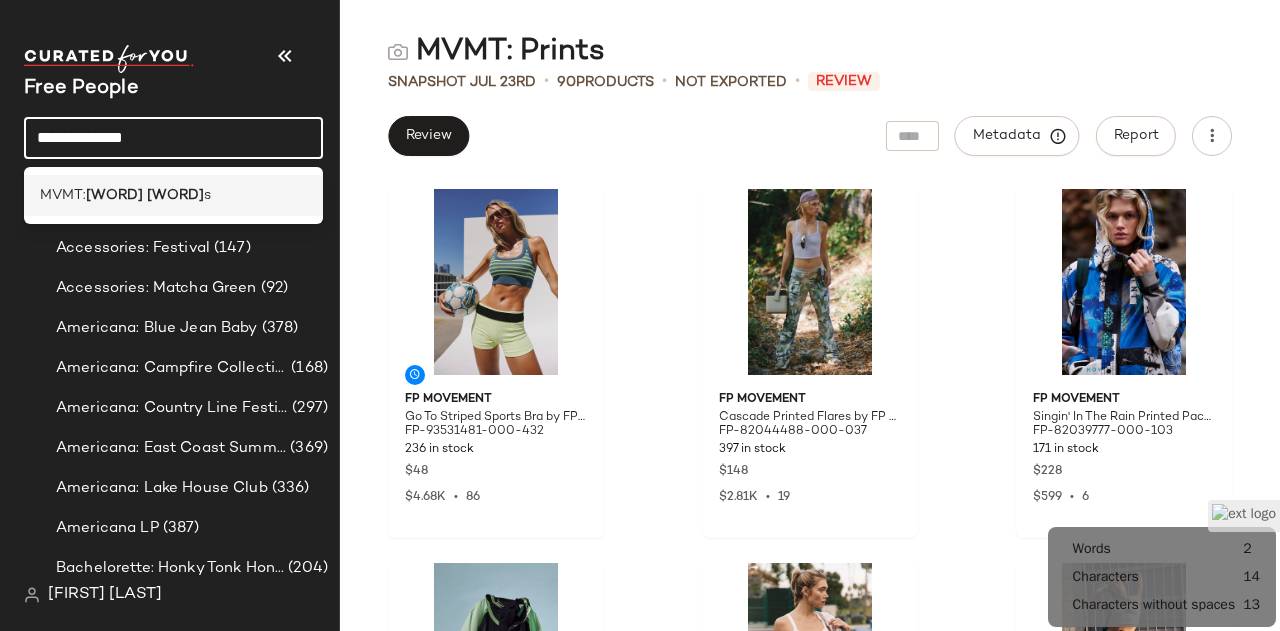 type on "**********" 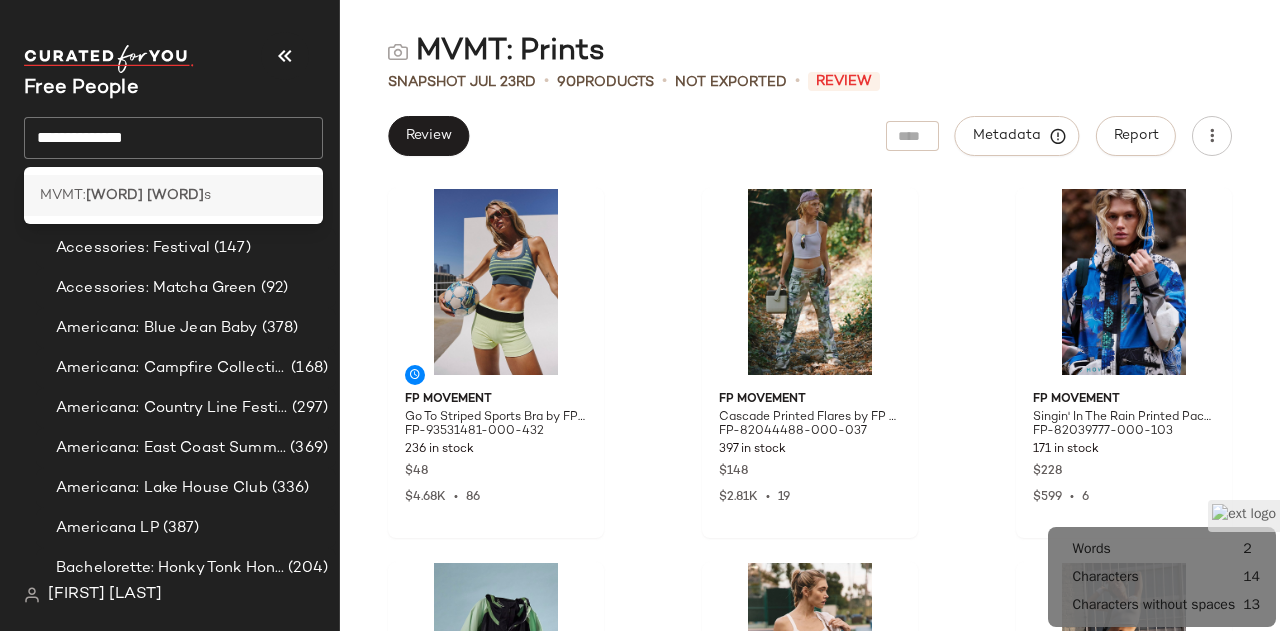 click on "[PERSON]: [WORD] [WORD]" 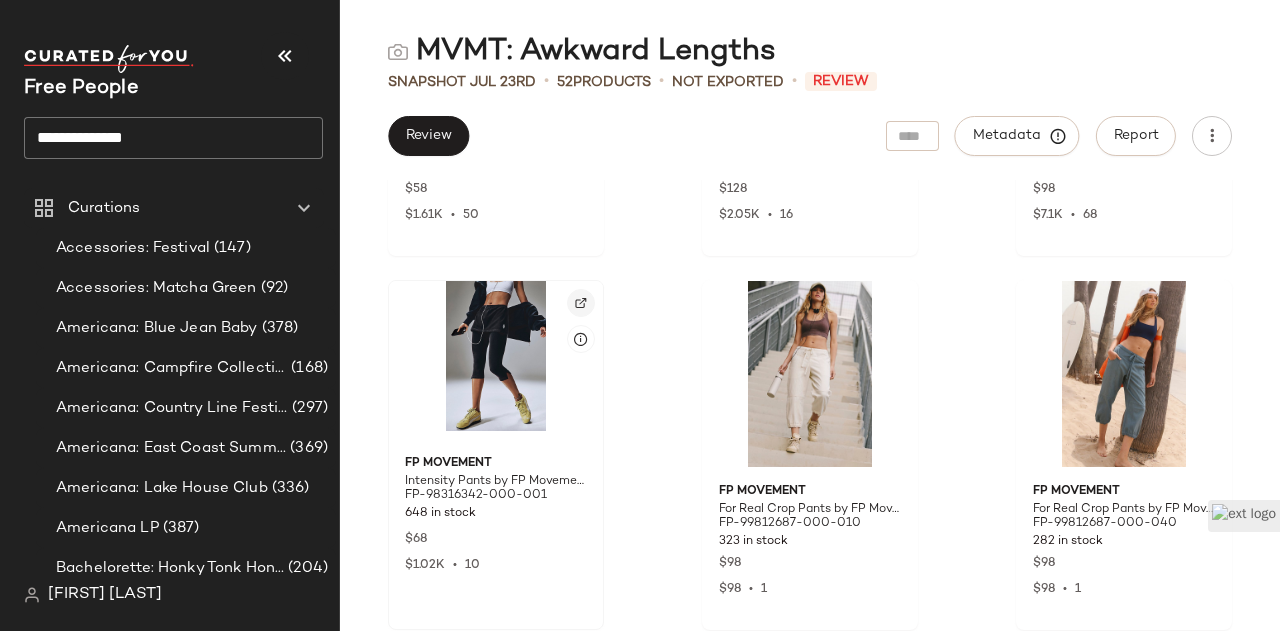 scroll, scrollTop: 724, scrollLeft: 0, axis: vertical 